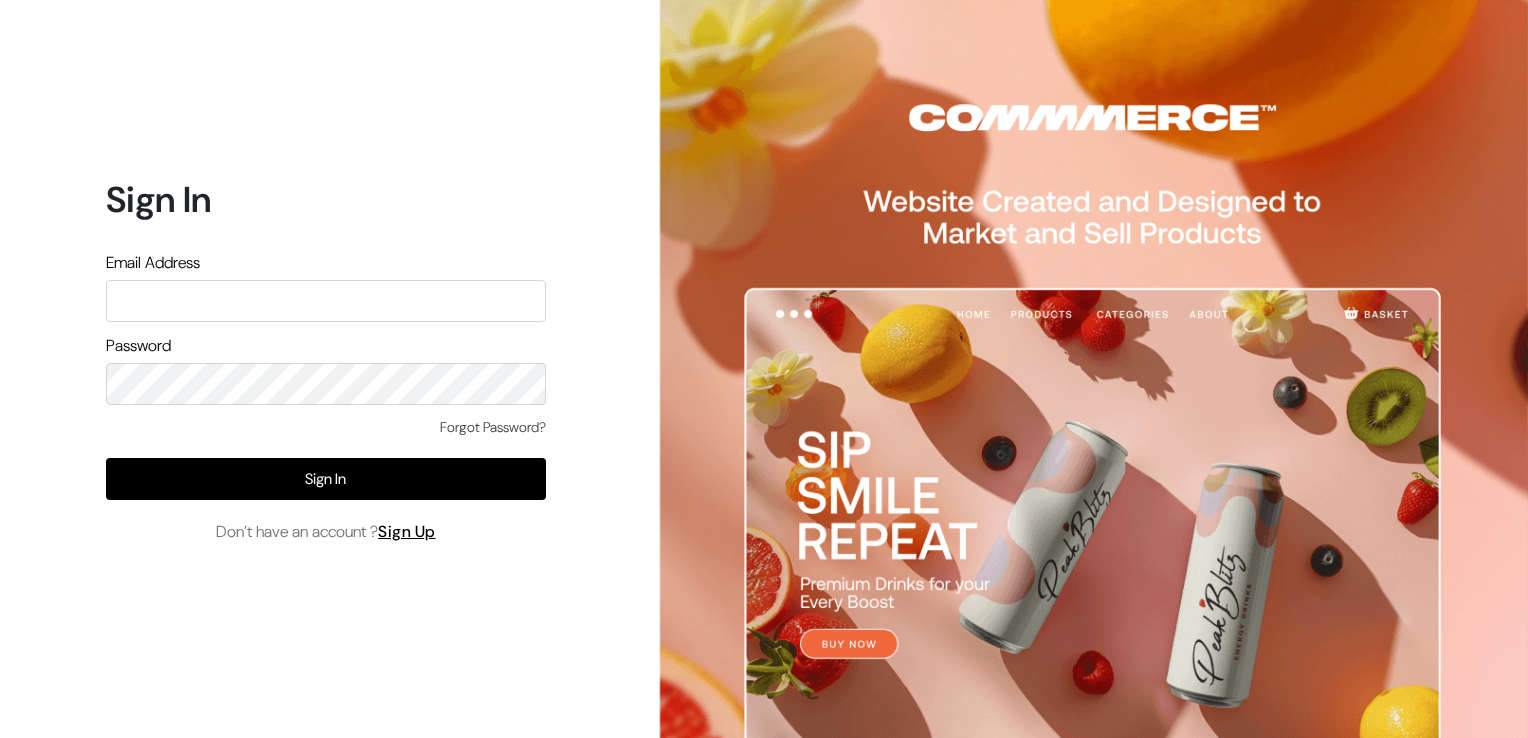 scroll, scrollTop: 0, scrollLeft: 0, axis: both 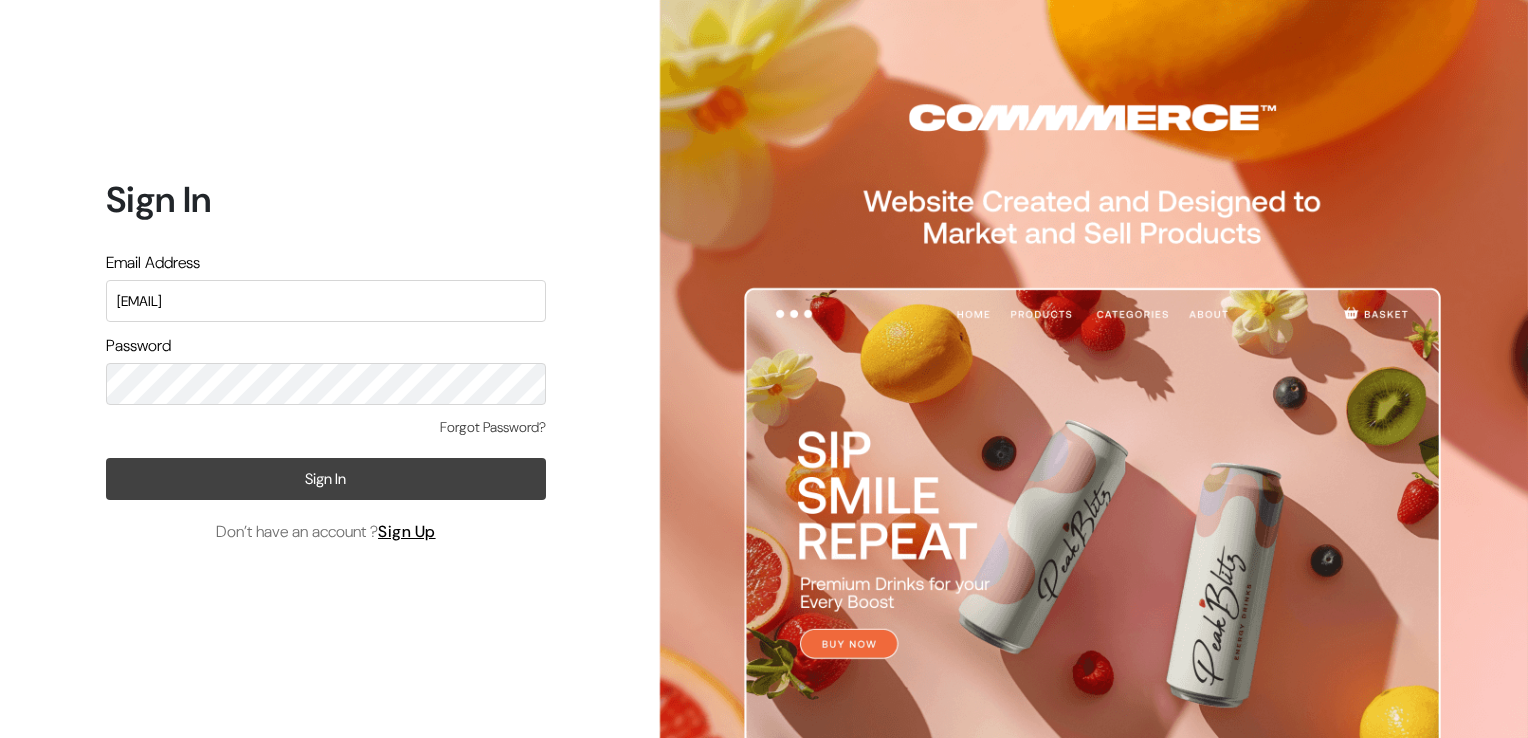 click on "Sign In" at bounding box center [326, 479] 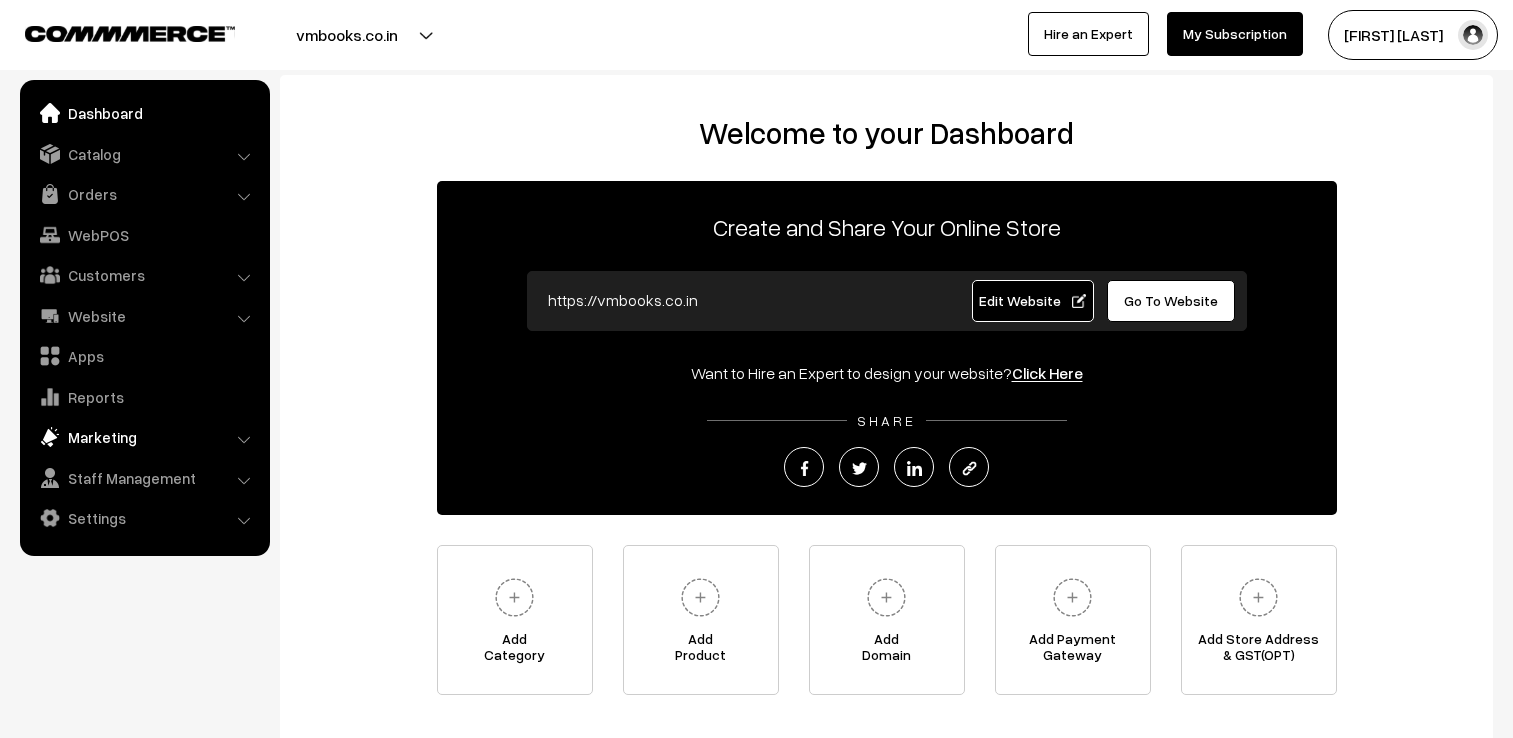 scroll, scrollTop: 0, scrollLeft: 0, axis: both 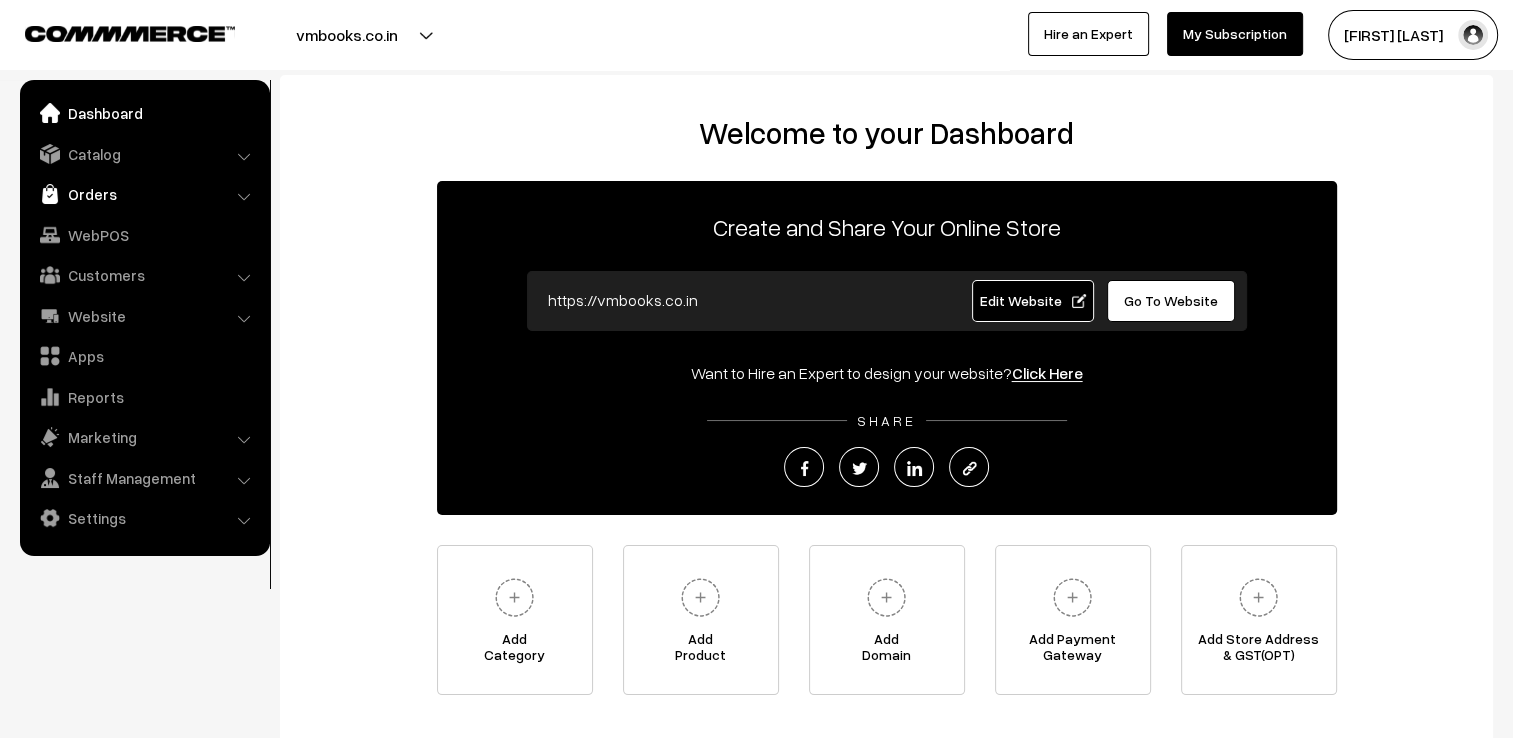 click on "Orders" at bounding box center [144, 194] 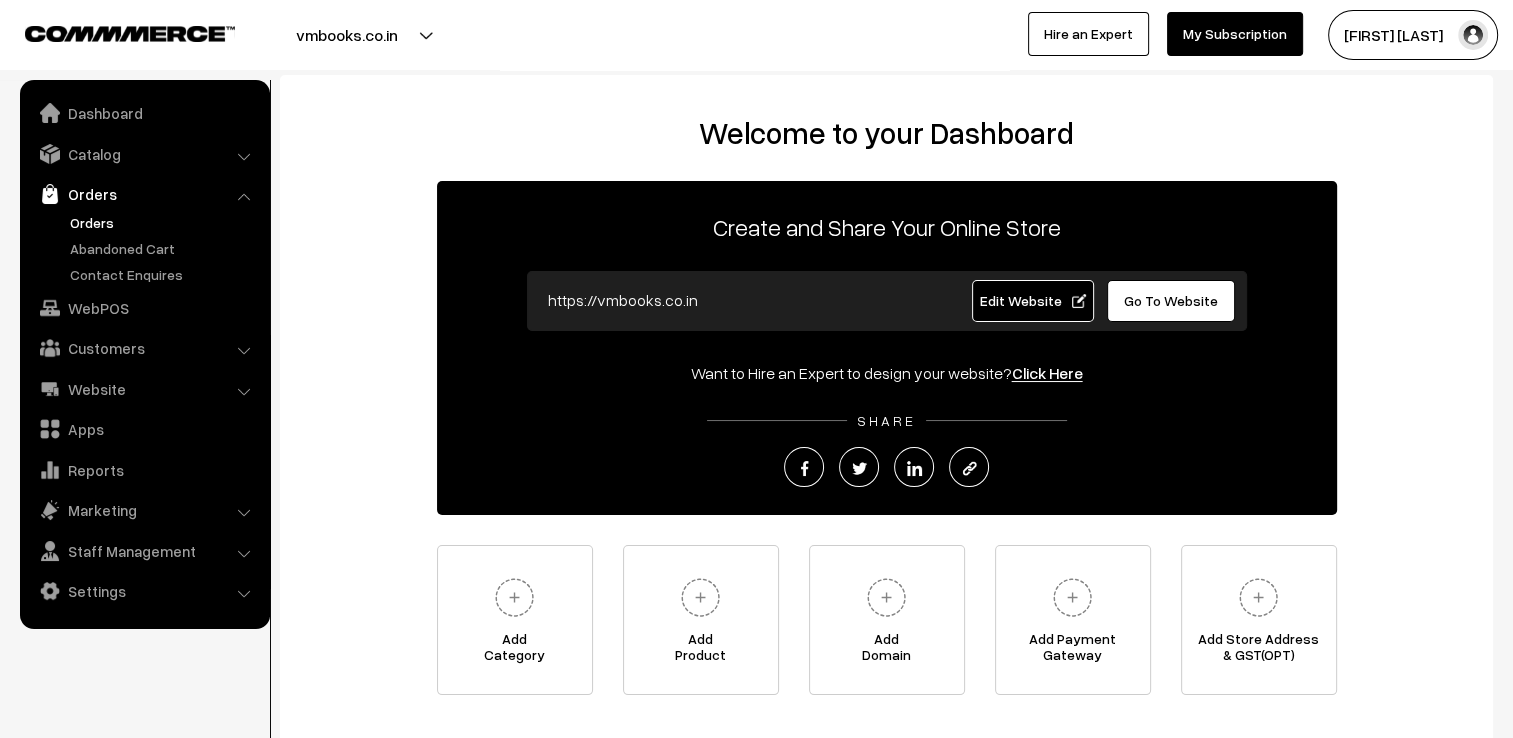 click on "Orders" at bounding box center (164, 222) 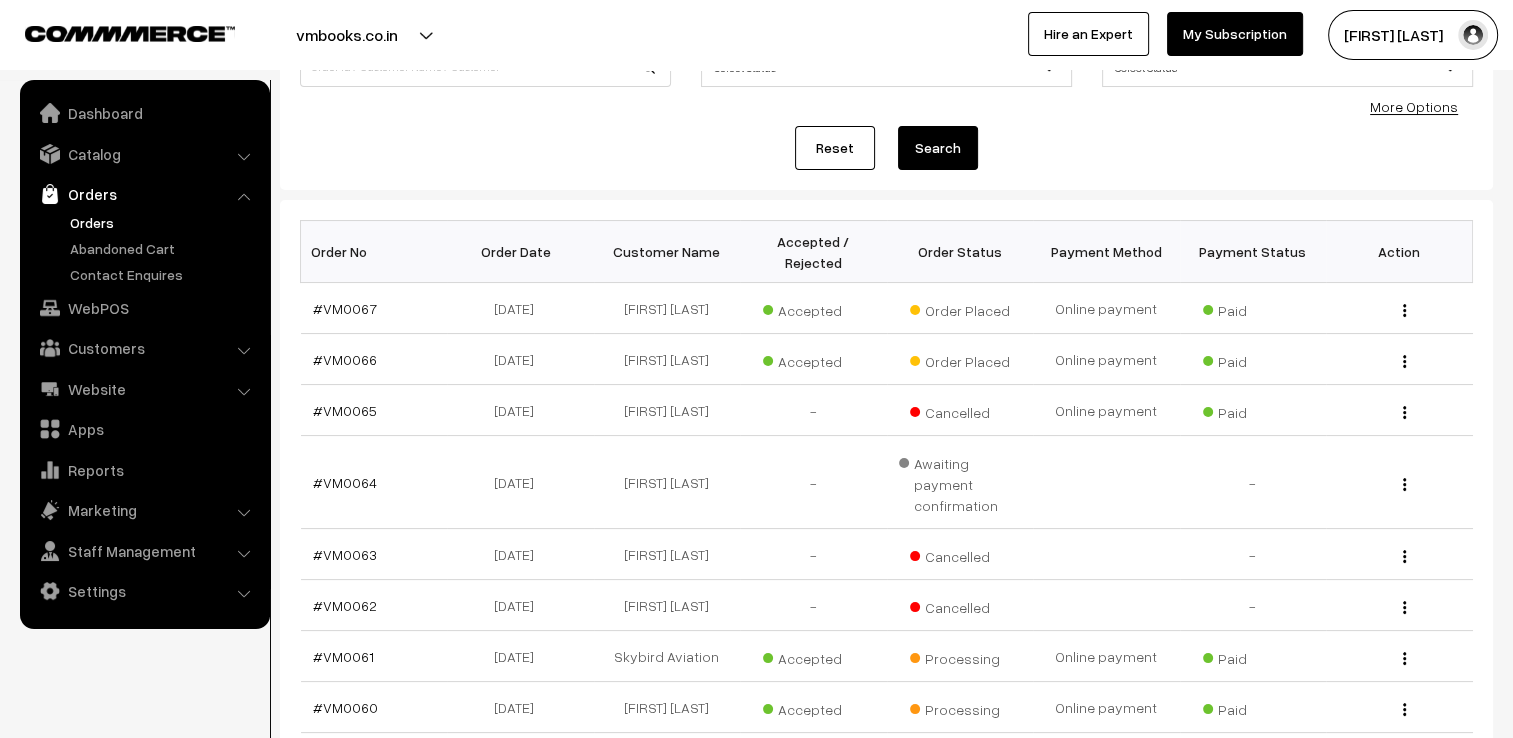 scroll, scrollTop: 200, scrollLeft: 0, axis: vertical 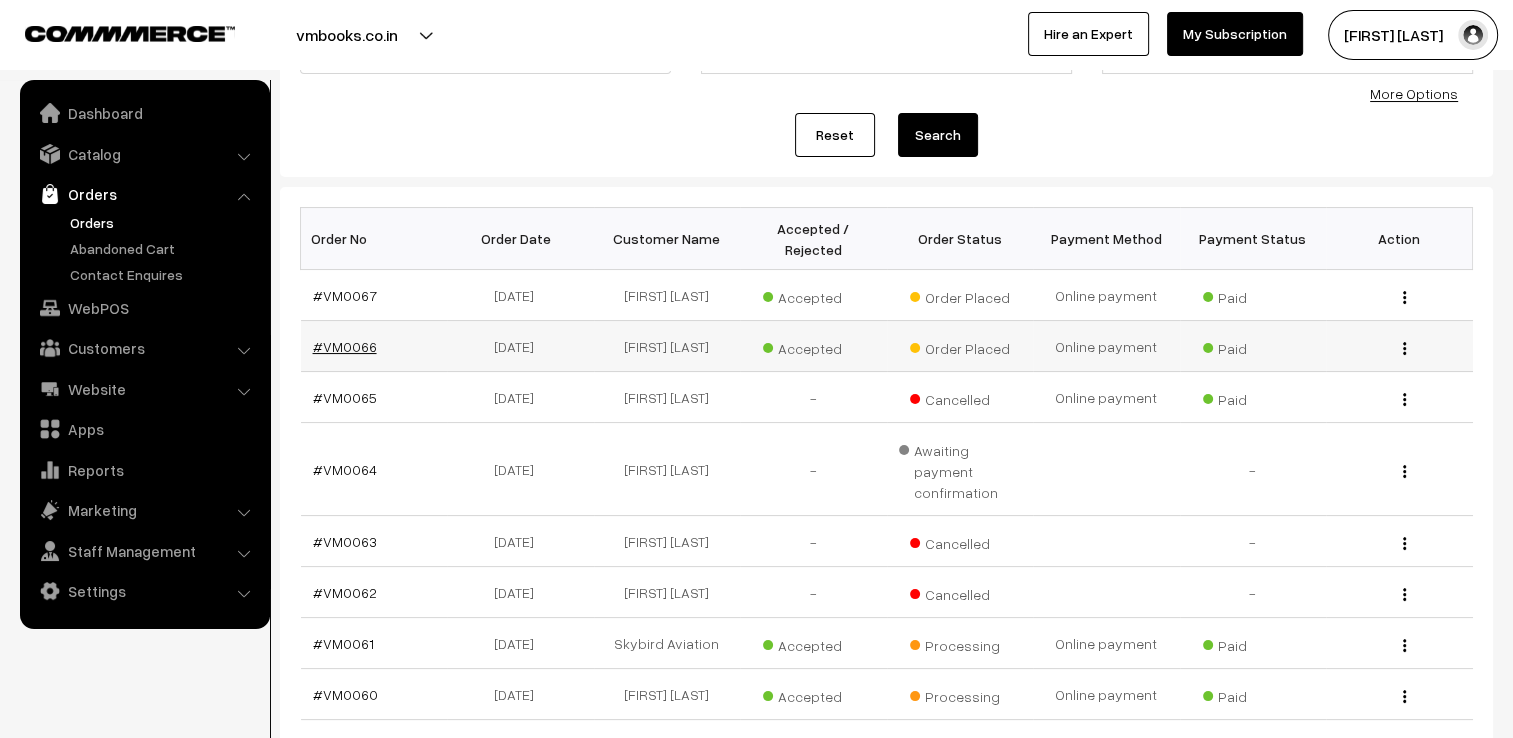 click on "#VM0066" at bounding box center (345, 346) 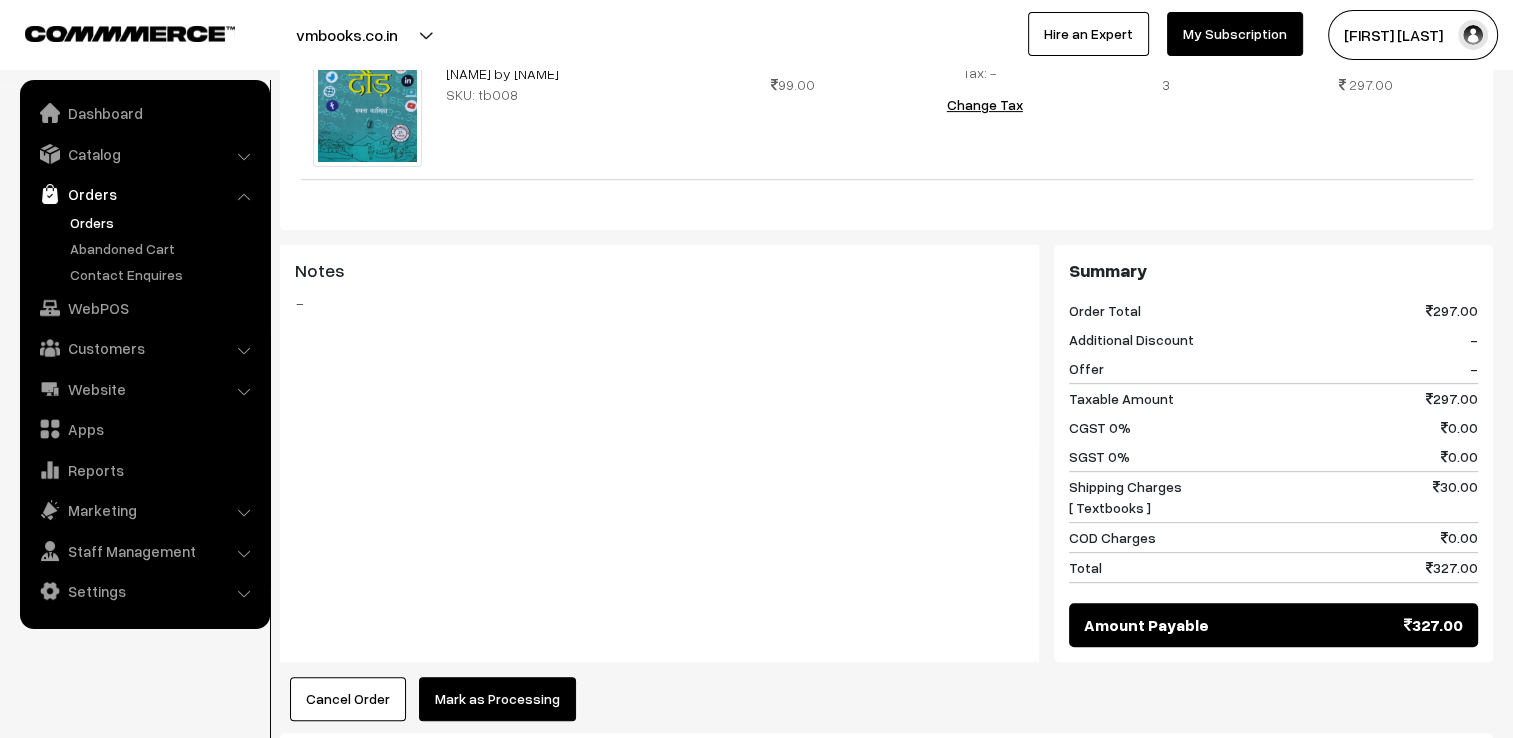 scroll, scrollTop: 965, scrollLeft: 0, axis: vertical 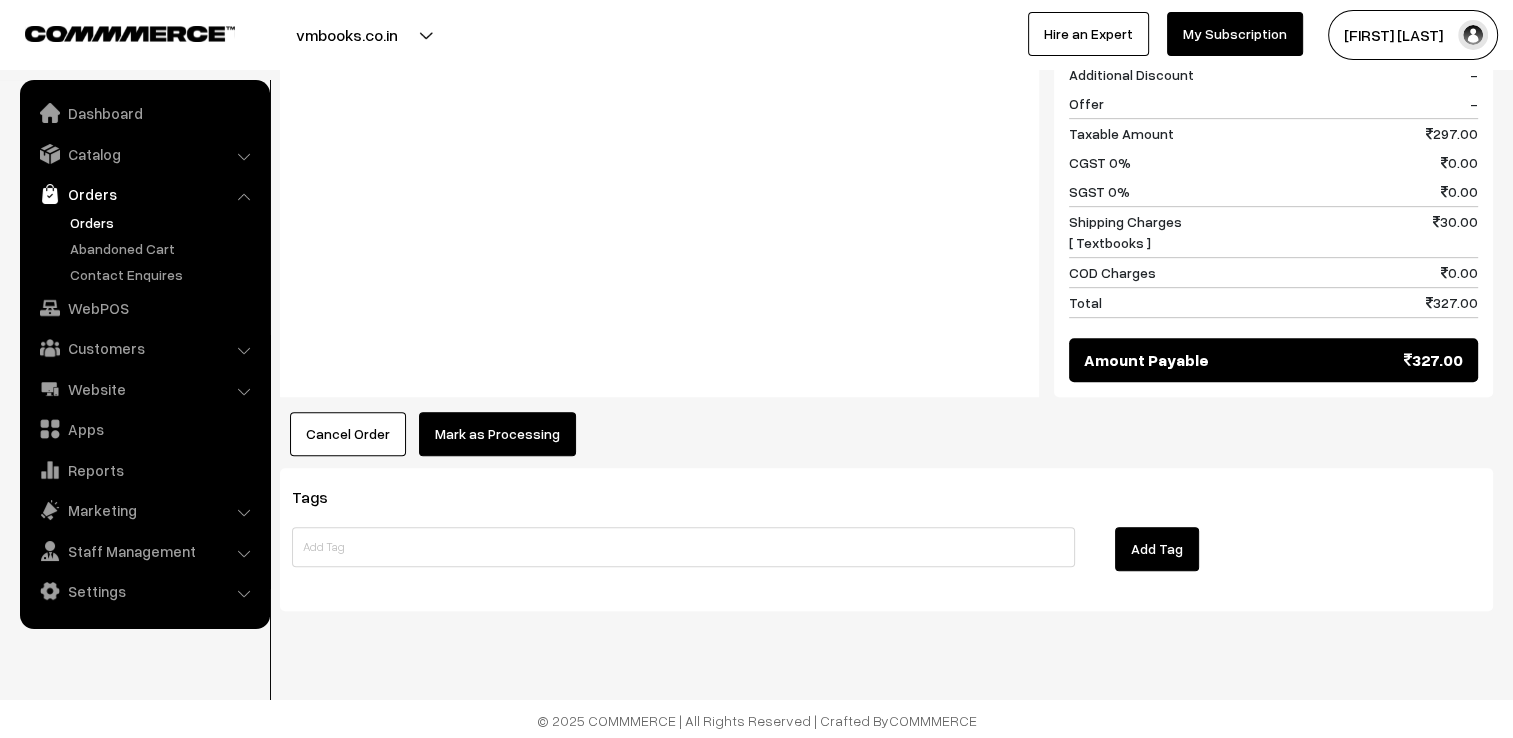 click on "Cancel Order" at bounding box center (348, 434) 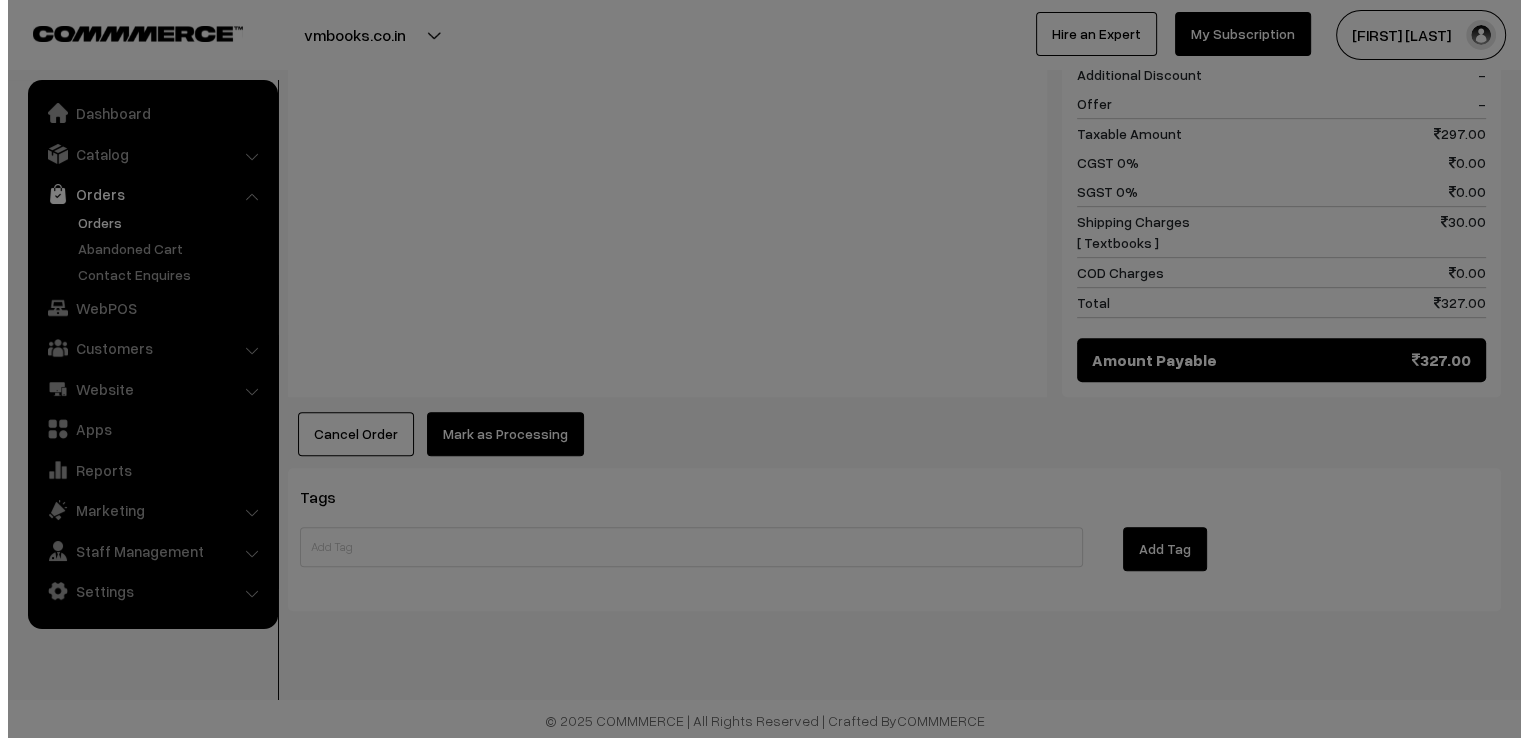 scroll, scrollTop: 968, scrollLeft: 0, axis: vertical 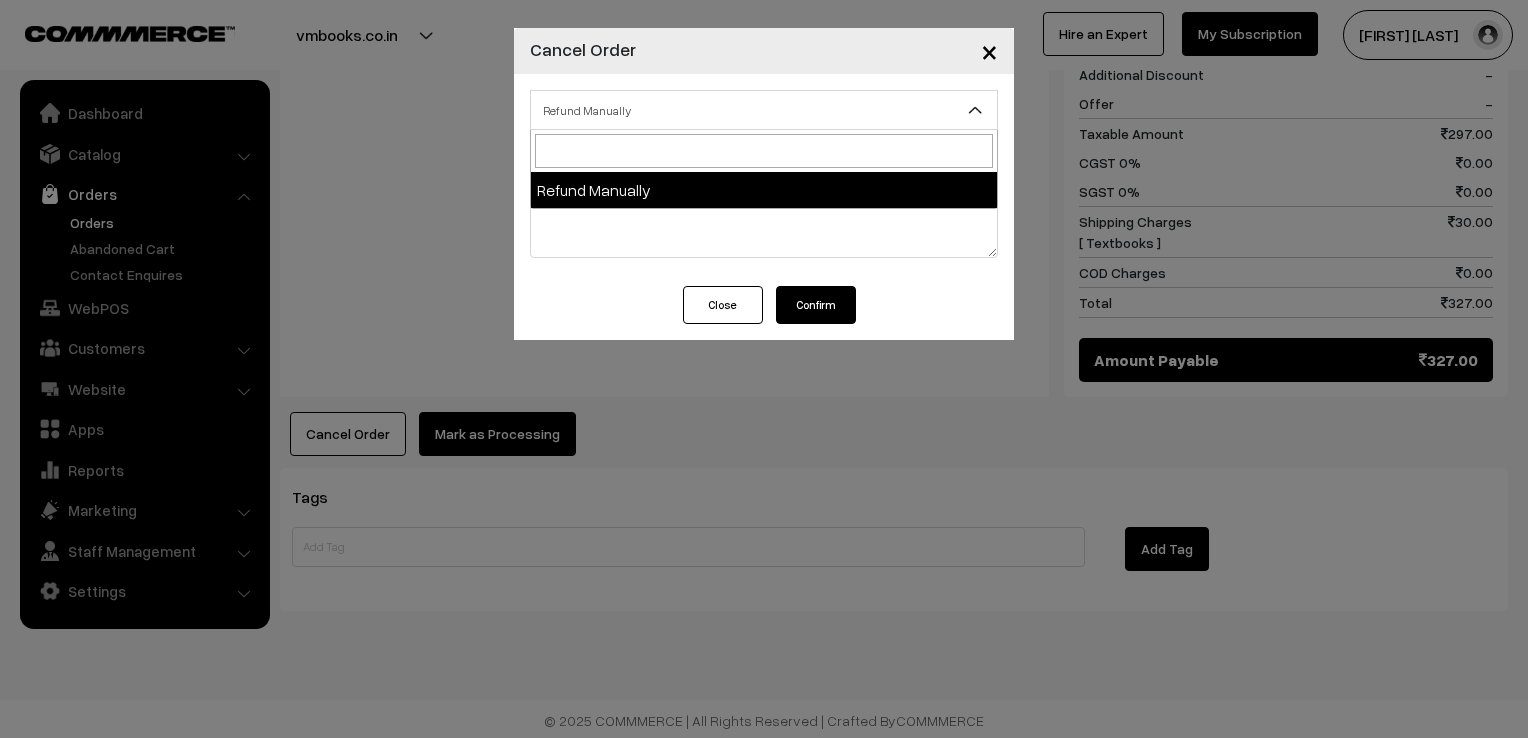 click at bounding box center (975, 110) 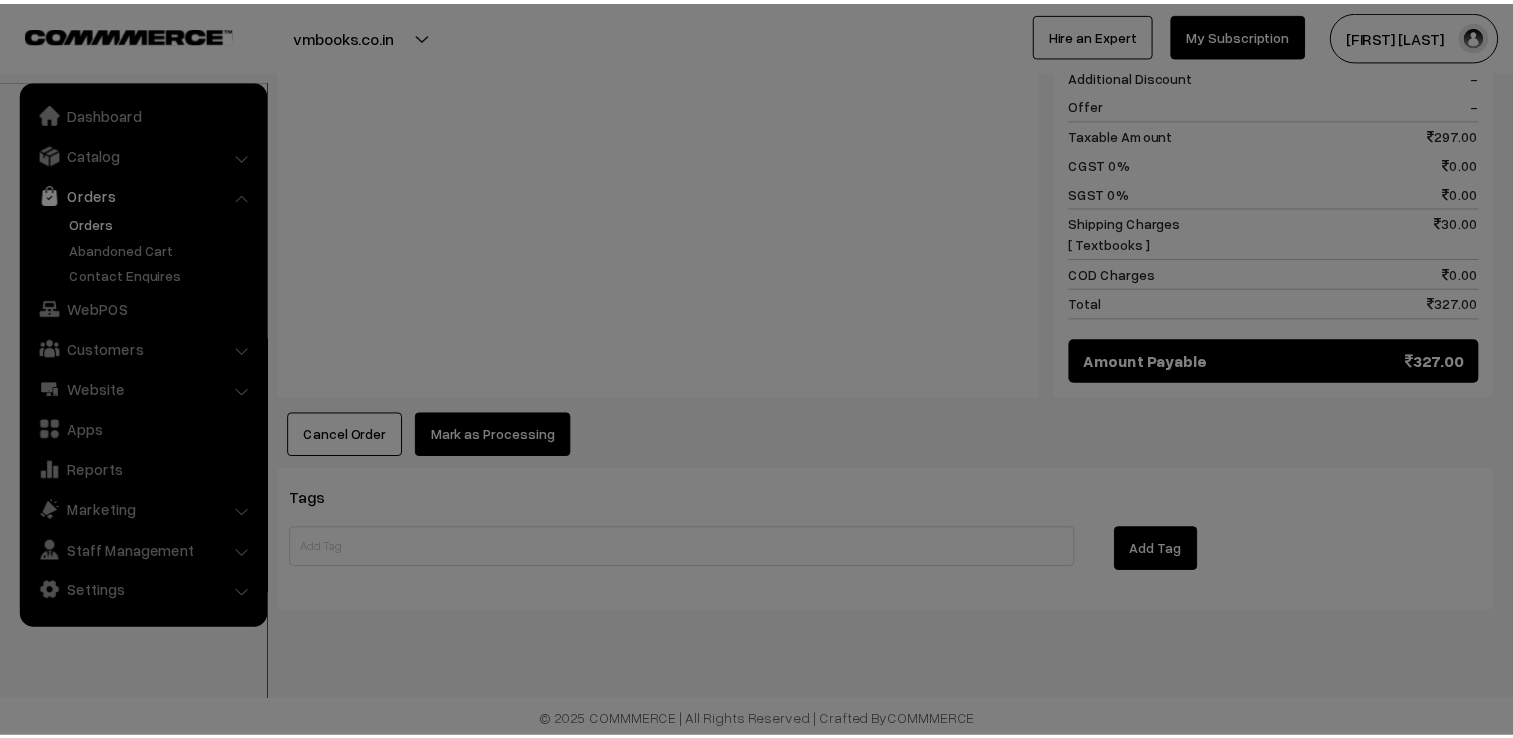 scroll, scrollTop: 965, scrollLeft: 0, axis: vertical 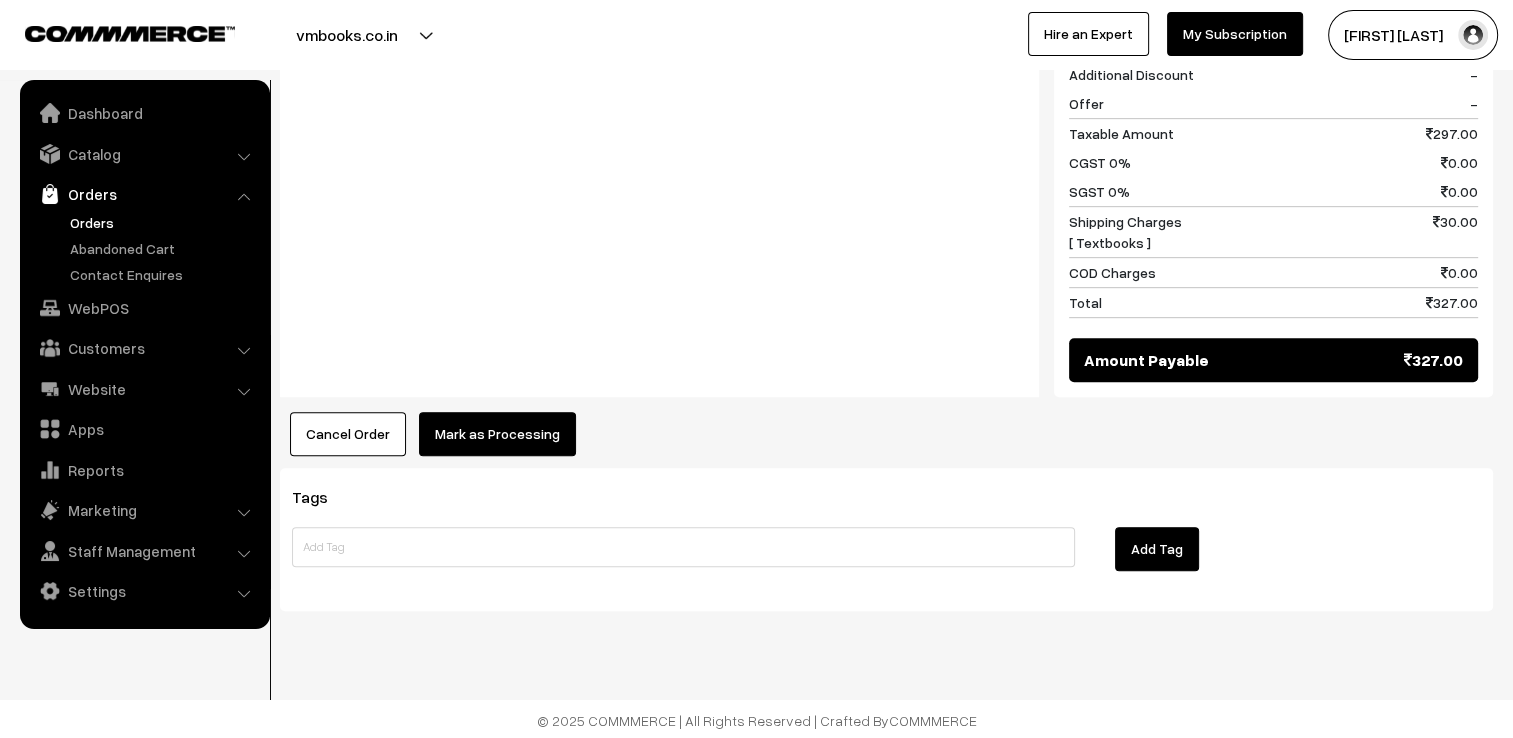 click on "Cancel Order" at bounding box center (348, 434) 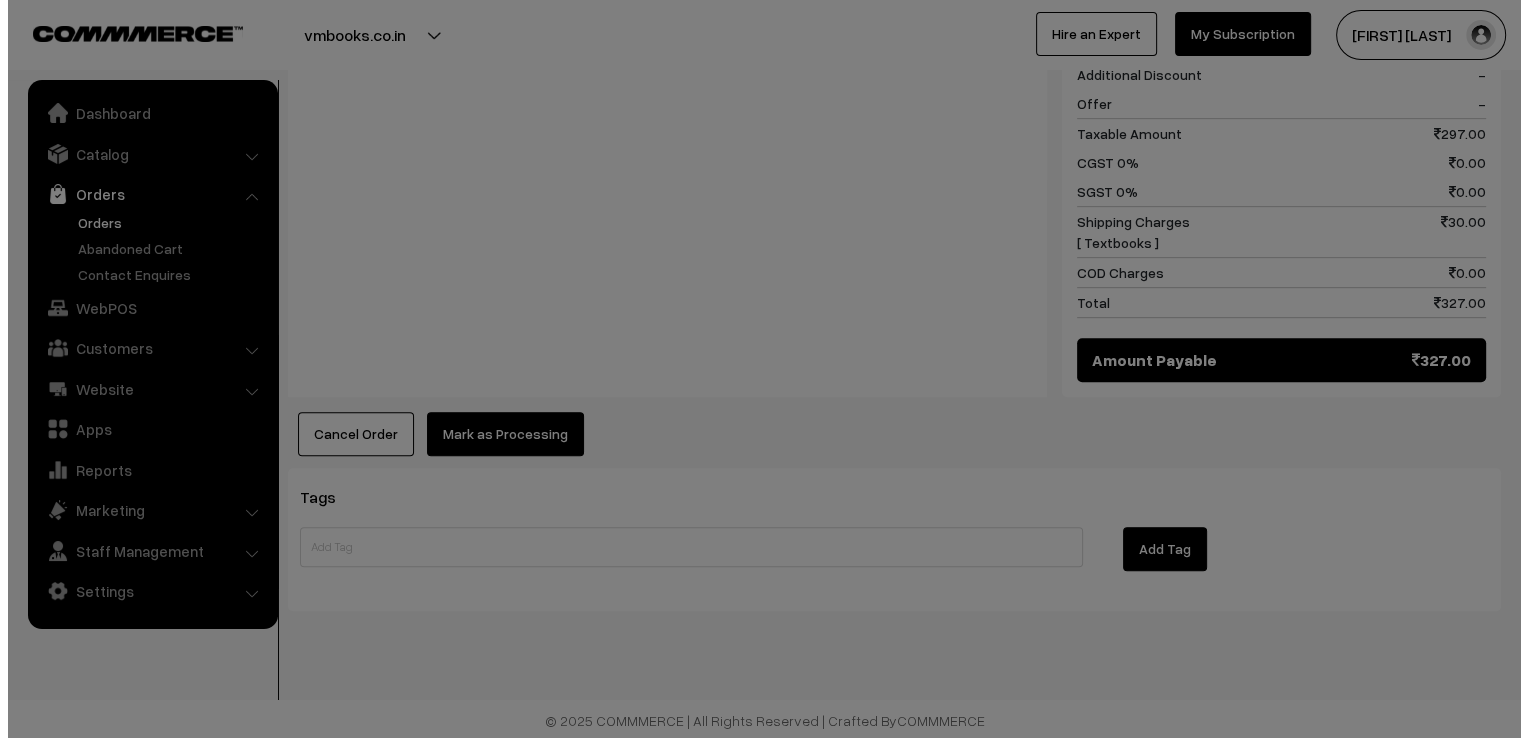 scroll, scrollTop: 968, scrollLeft: 0, axis: vertical 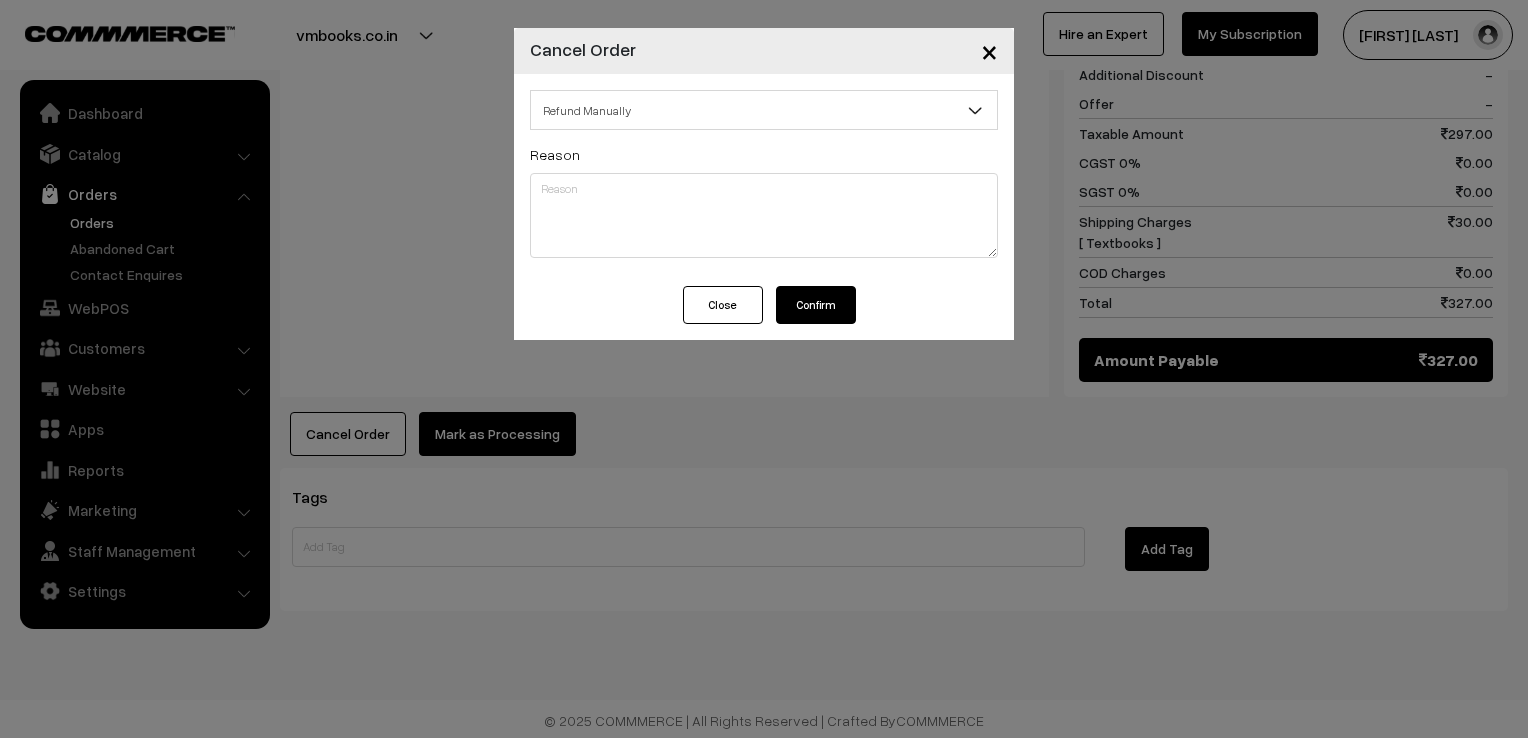 click on "Confirm" at bounding box center [816, 305] 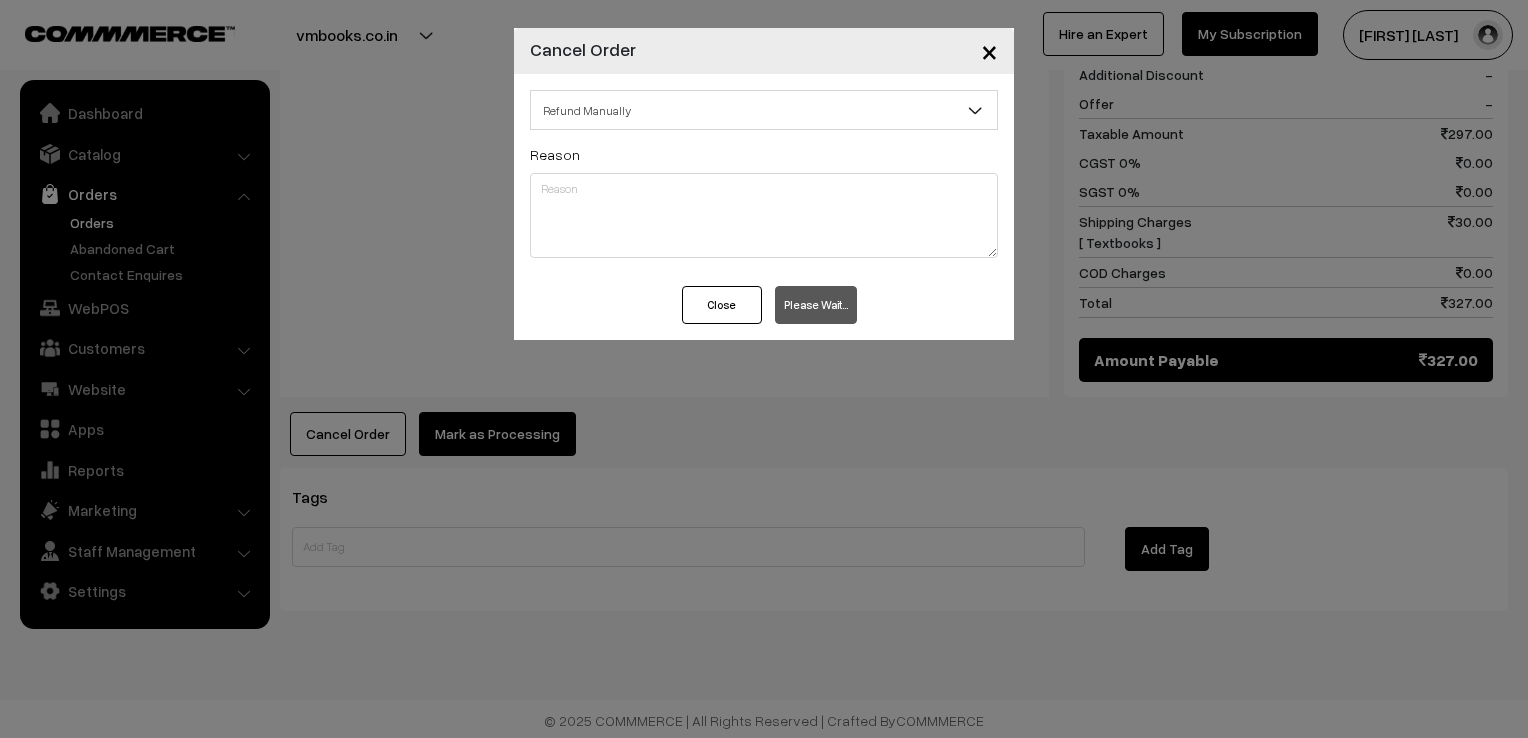 click on "Close" at bounding box center [722, 305] 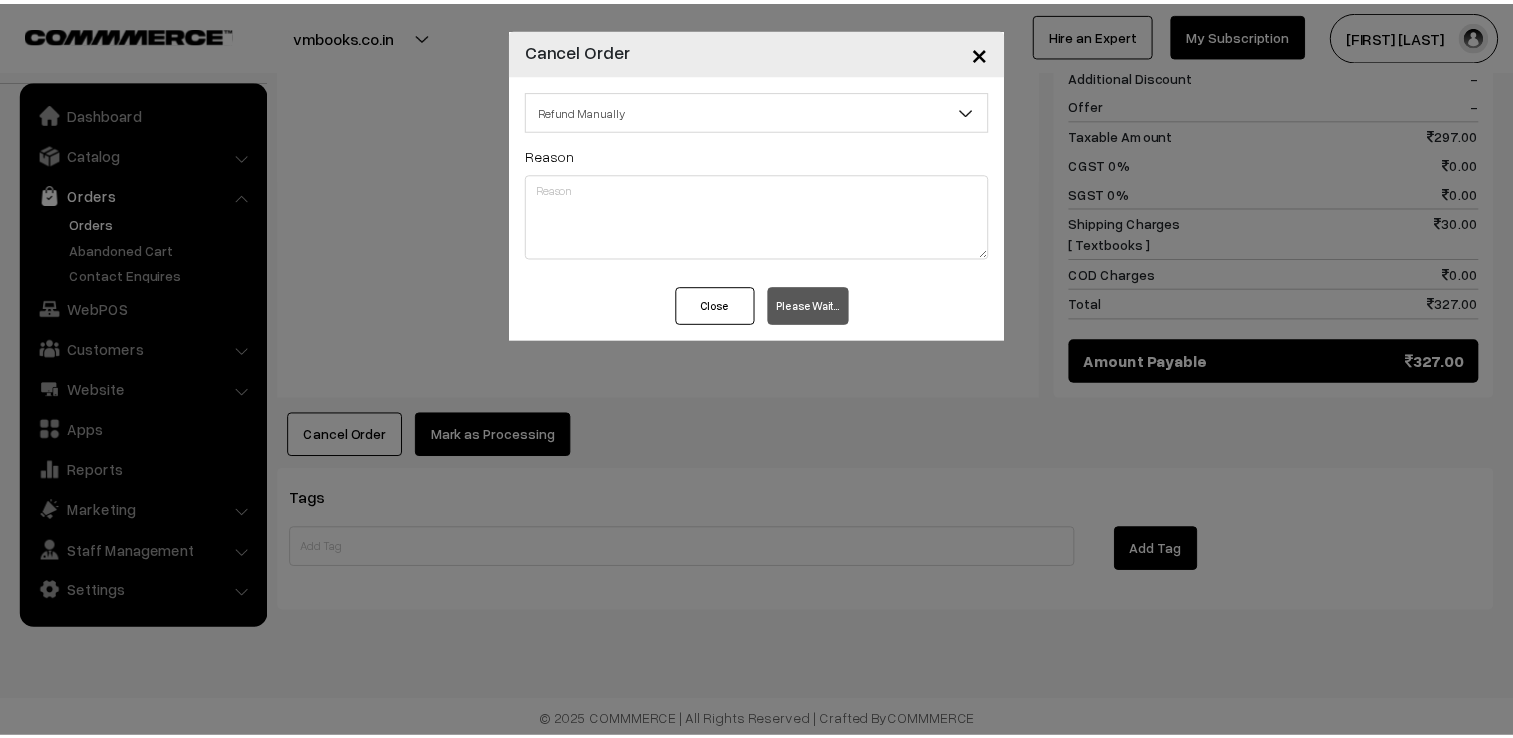 scroll, scrollTop: 965, scrollLeft: 0, axis: vertical 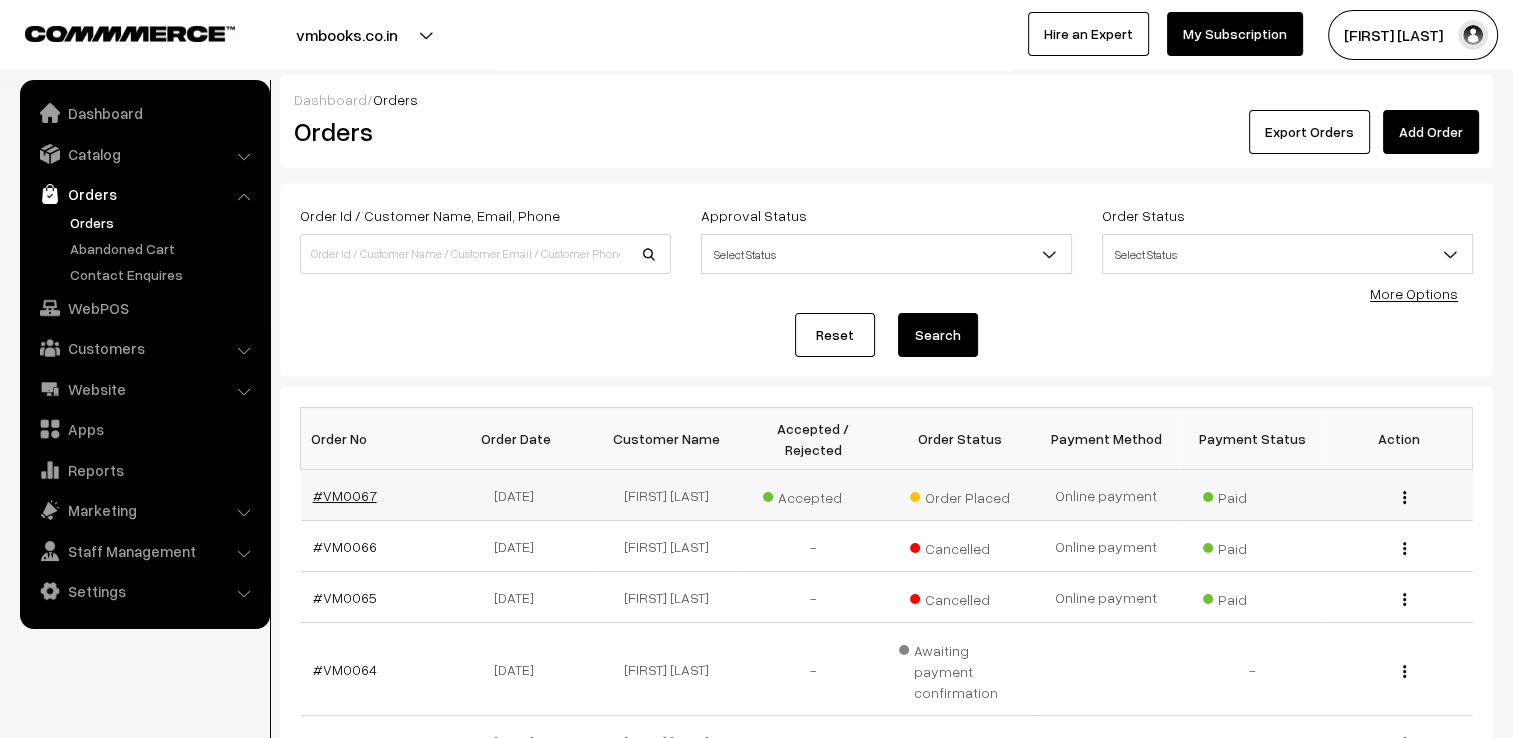 click on "#VM0067" at bounding box center (345, 495) 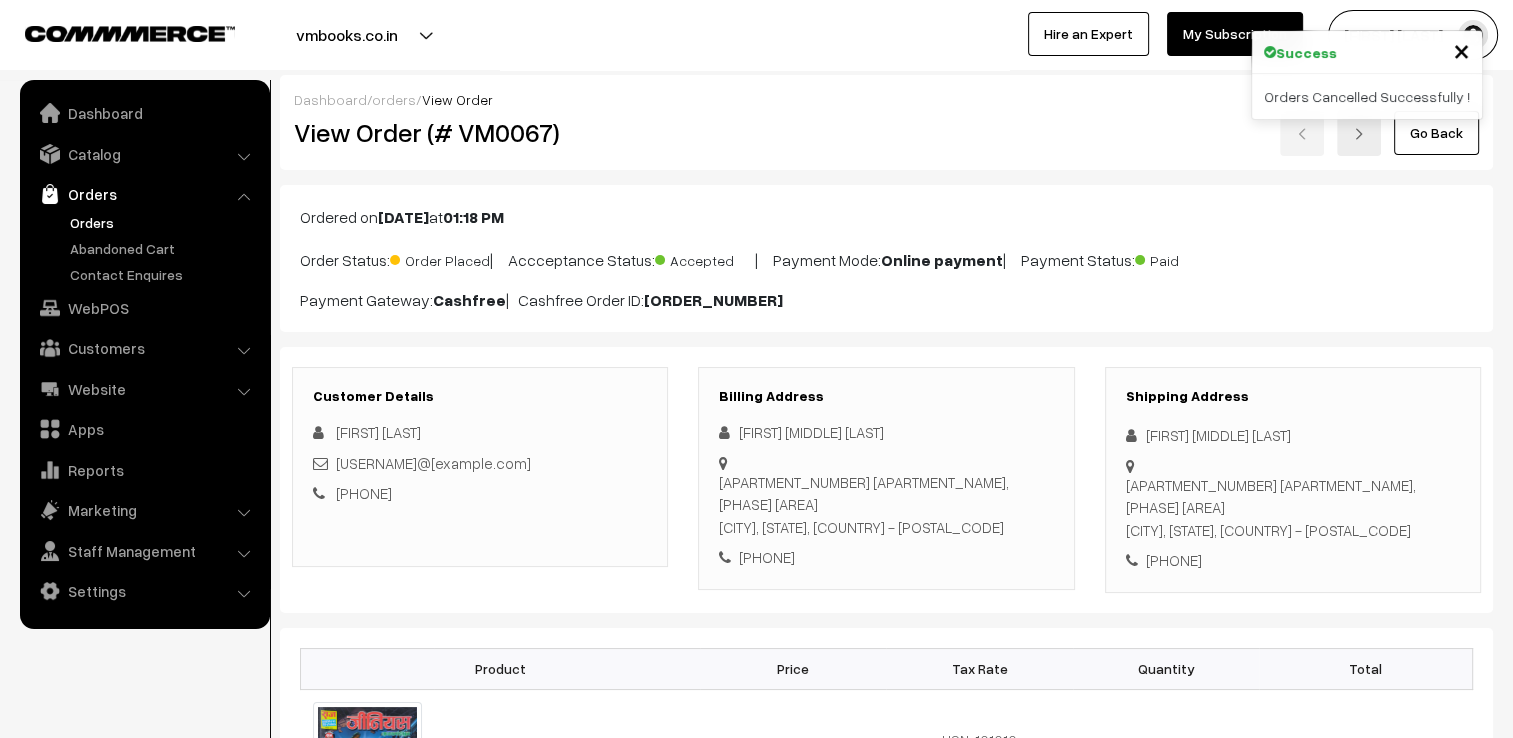 scroll, scrollTop: 300, scrollLeft: 0, axis: vertical 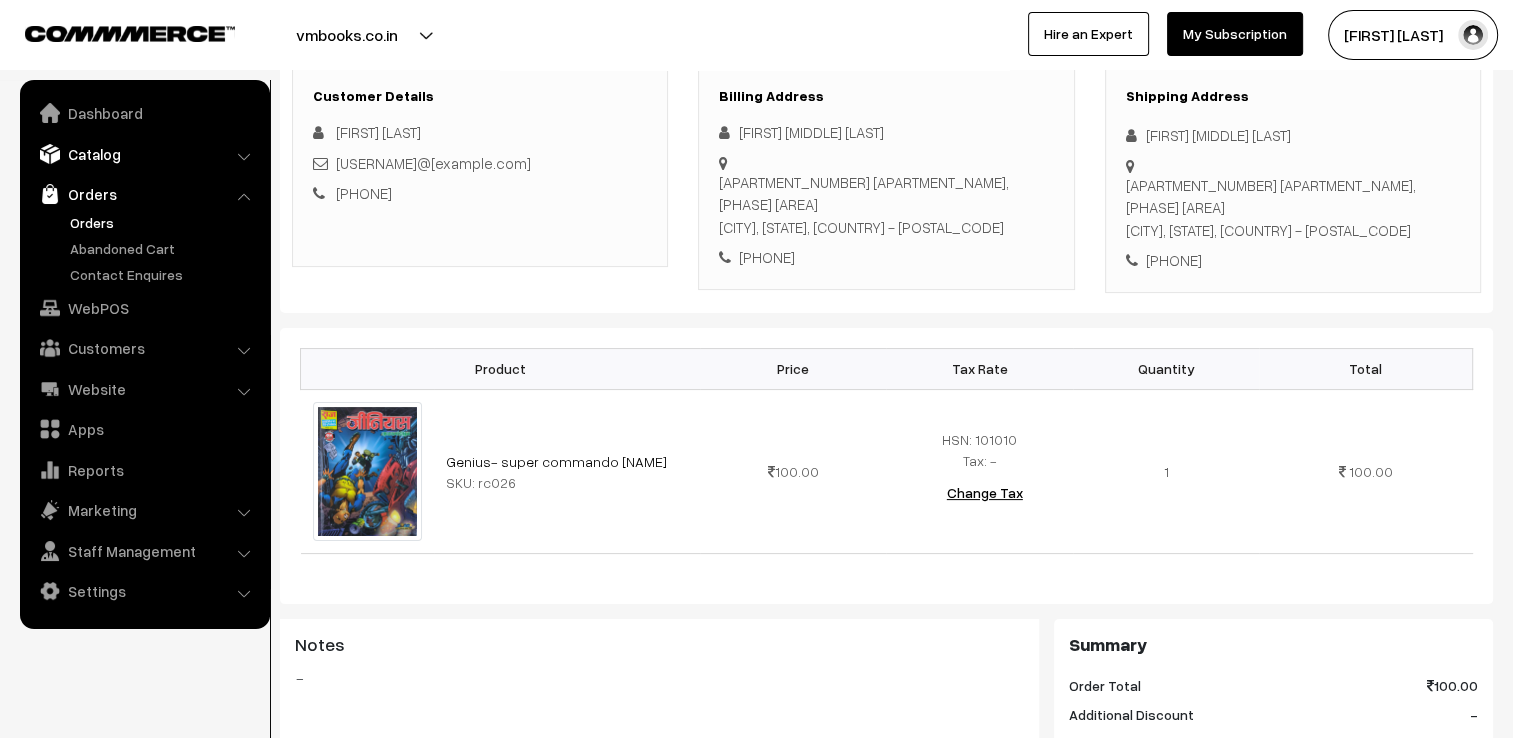 click on "Catalog" at bounding box center (144, 154) 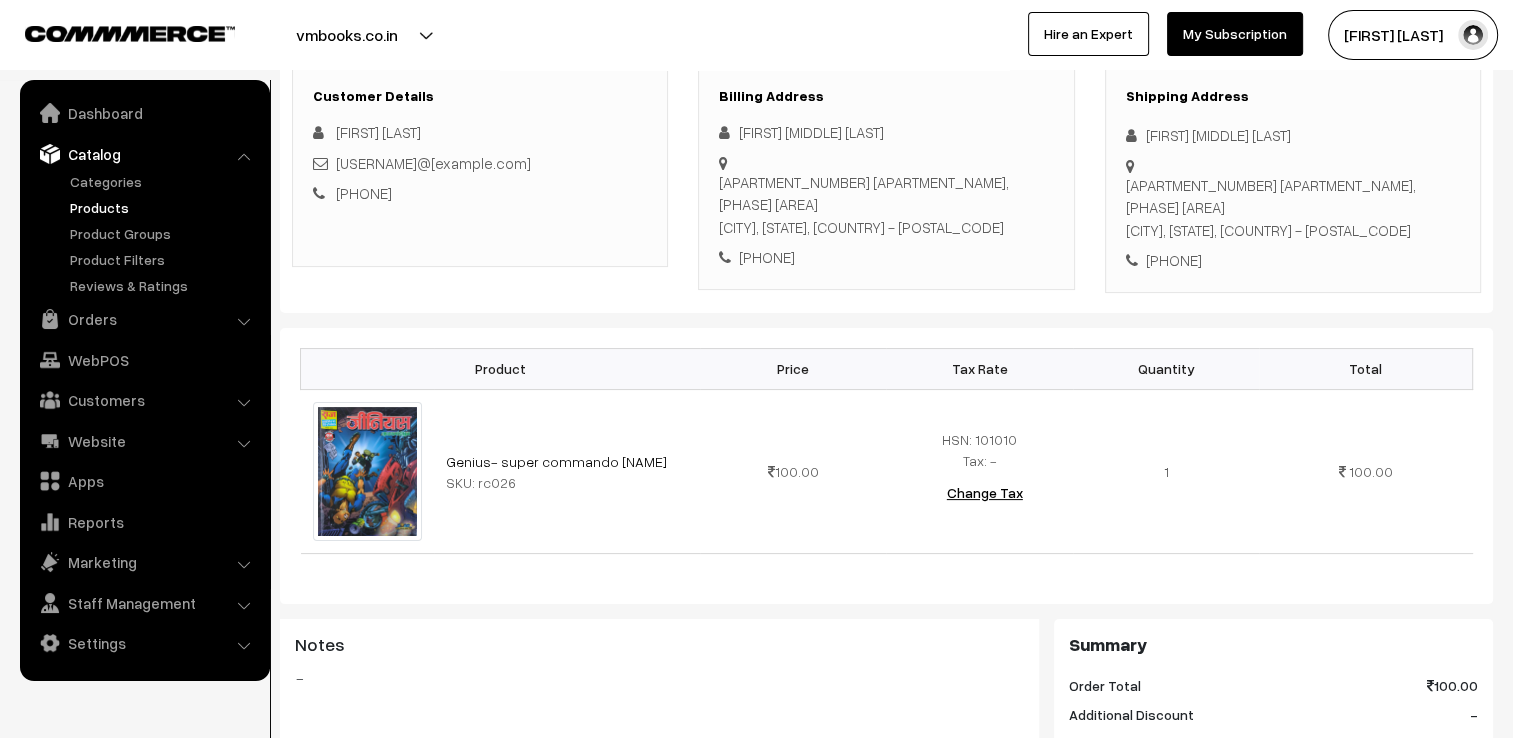 click on "Products" at bounding box center [164, 207] 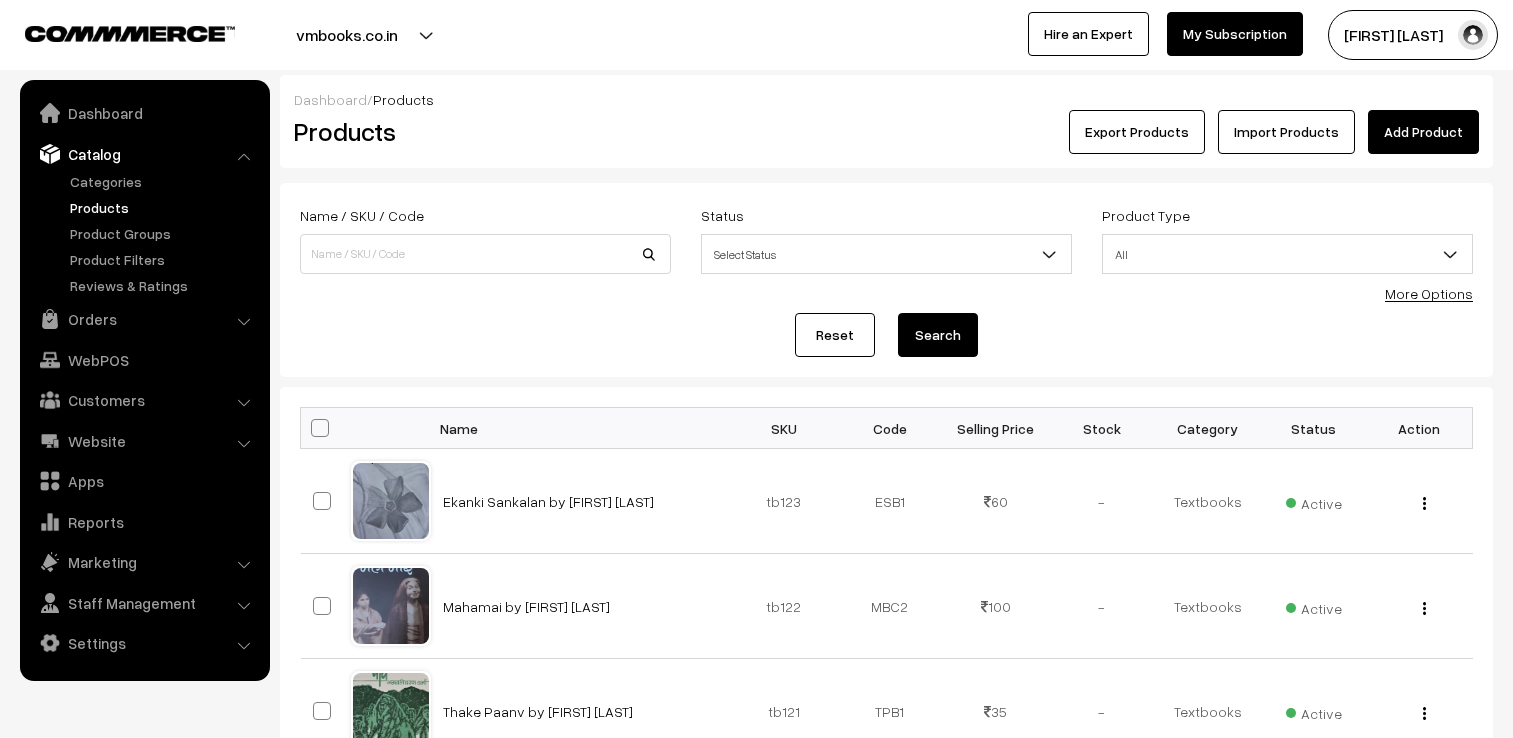 scroll, scrollTop: 0, scrollLeft: 0, axis: both 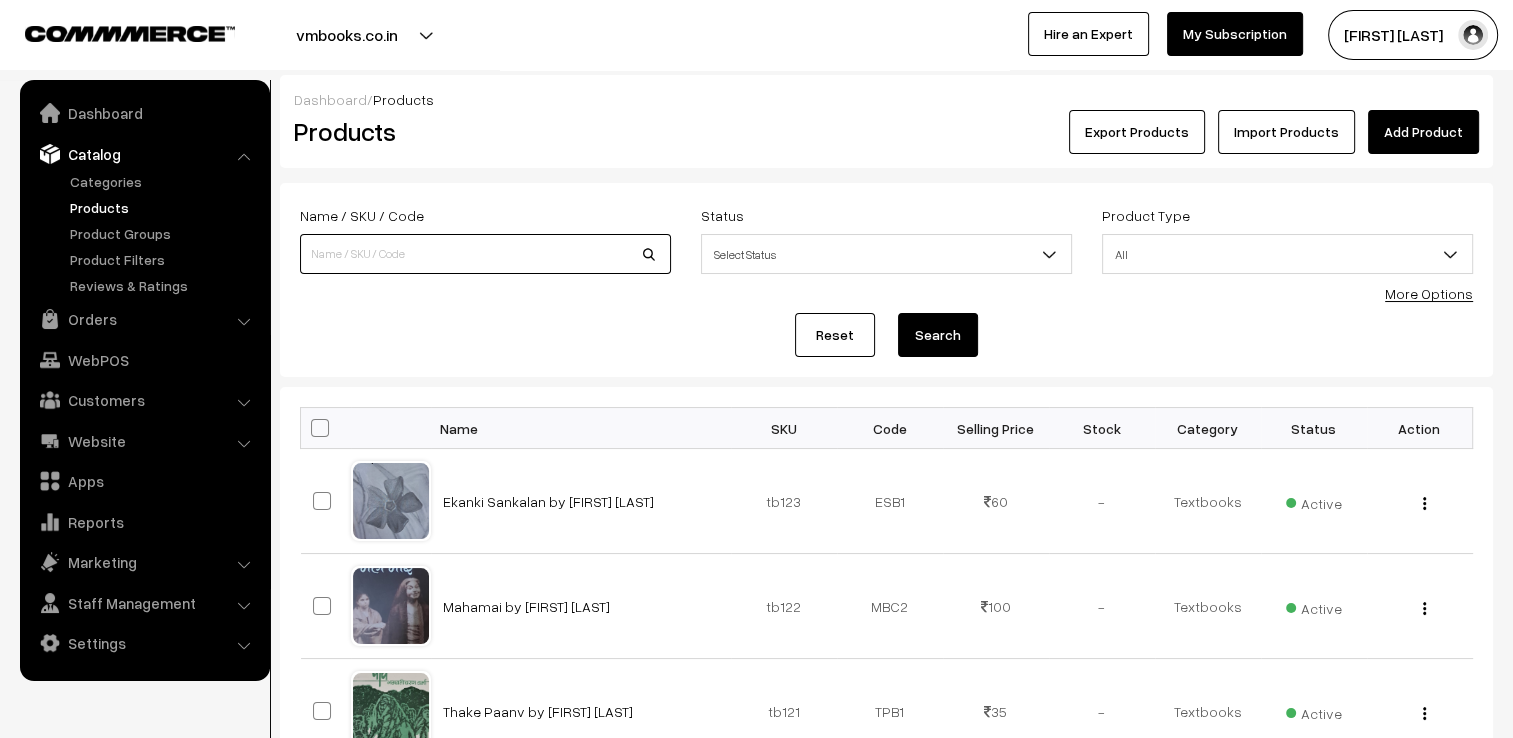 click at bounding box center (485, 254) 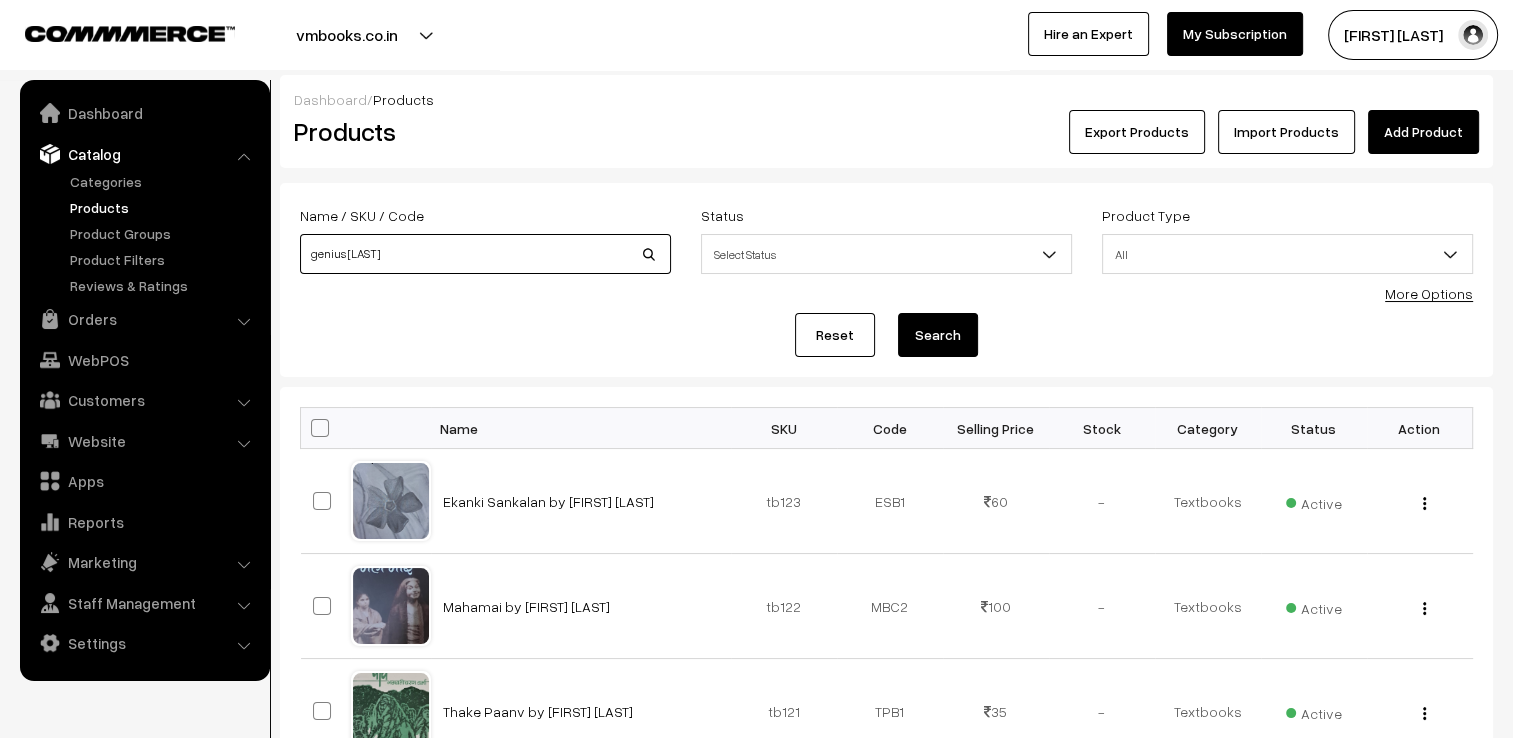 click on "genius Dhruva" at bounding box center [485, 254] 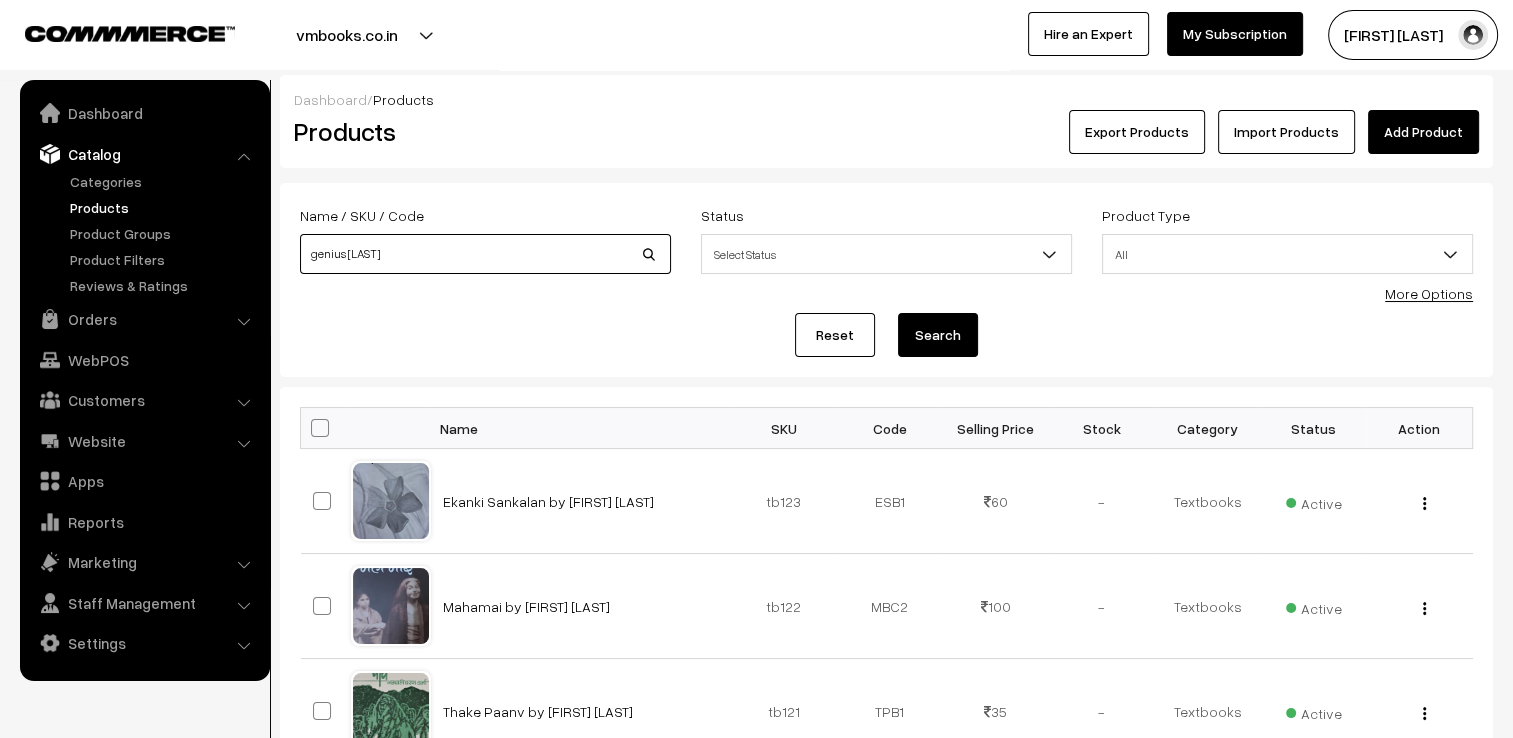 type on "genius Dhruva" 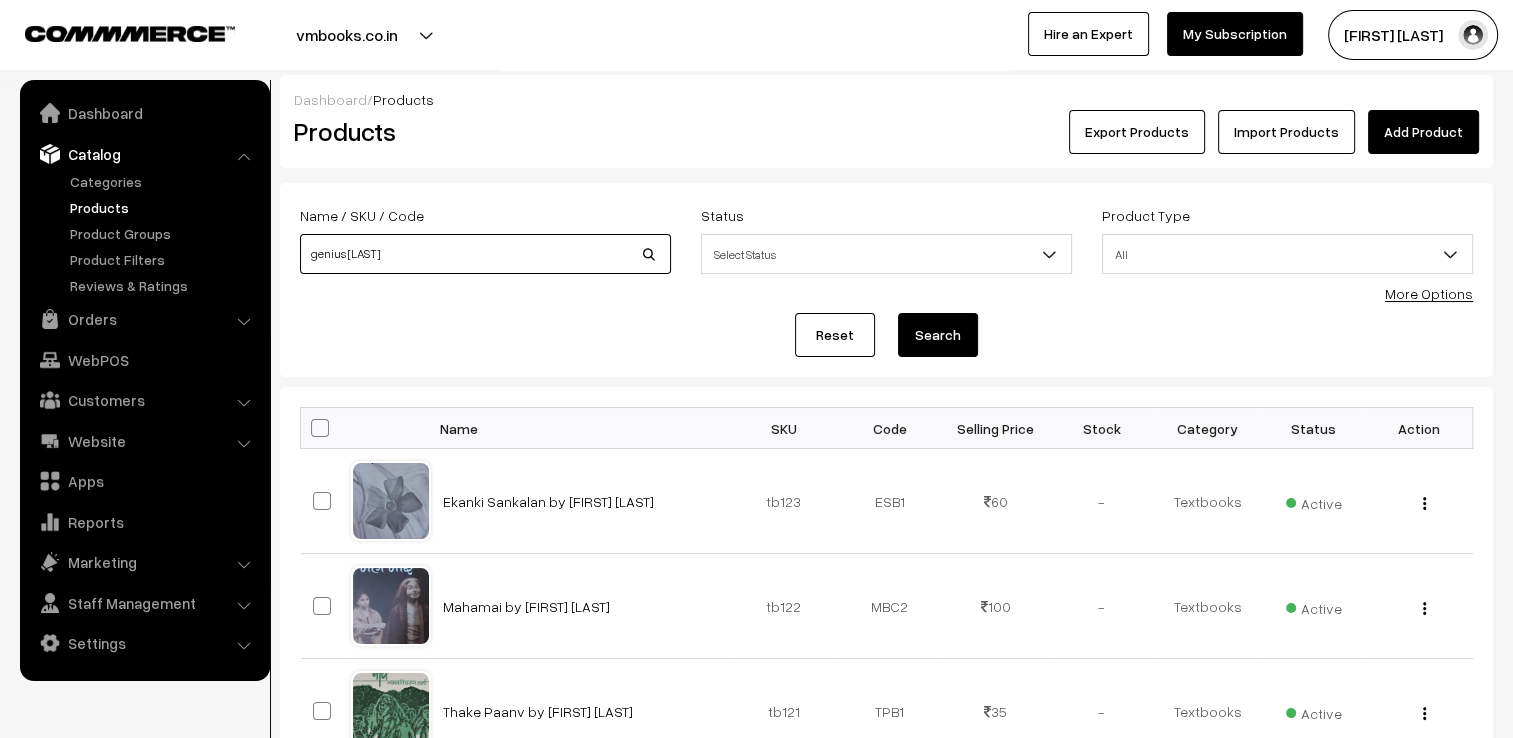 click on "Search" at bounding box center (938, 335) 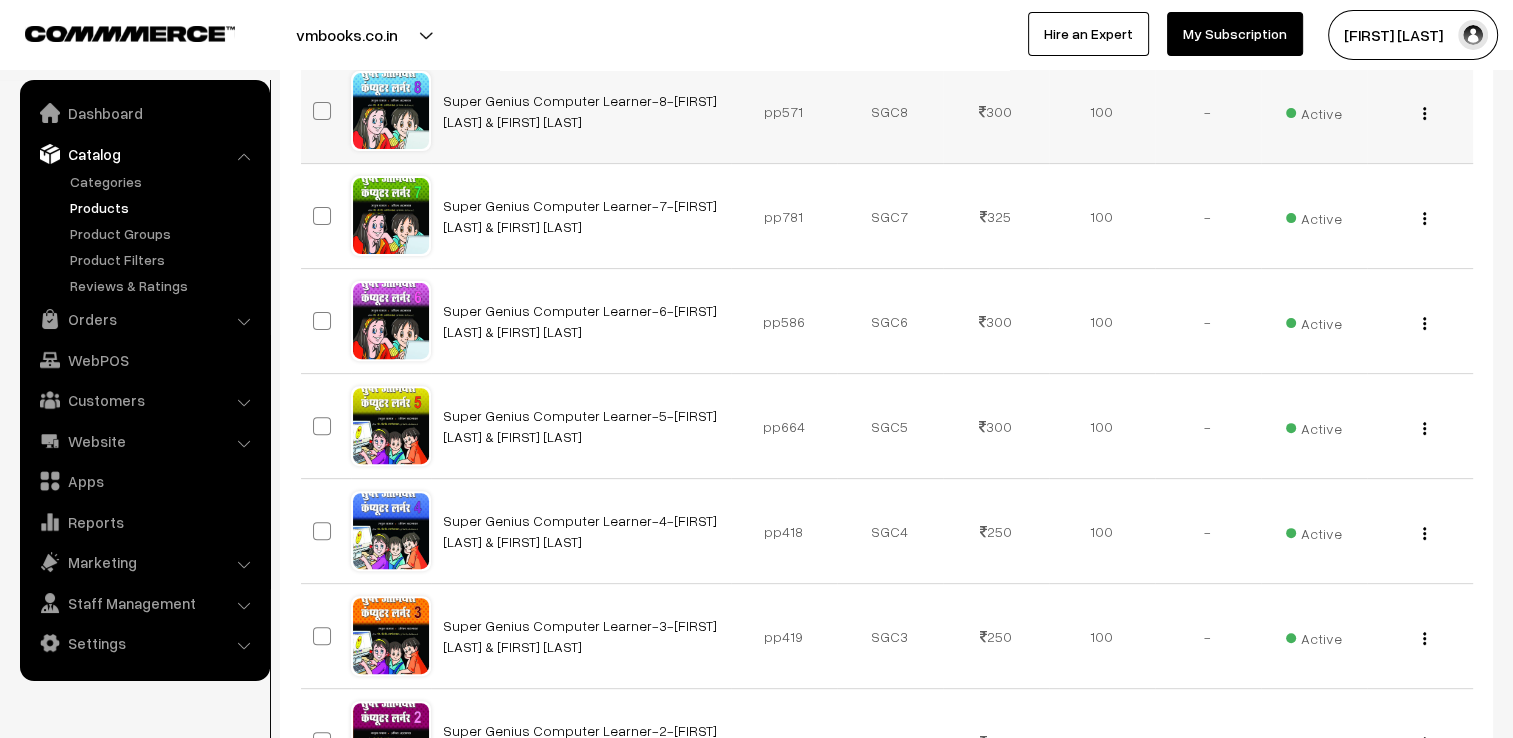 scroll, scrollTop: 900, scrollLeft: 0, axis: vertical 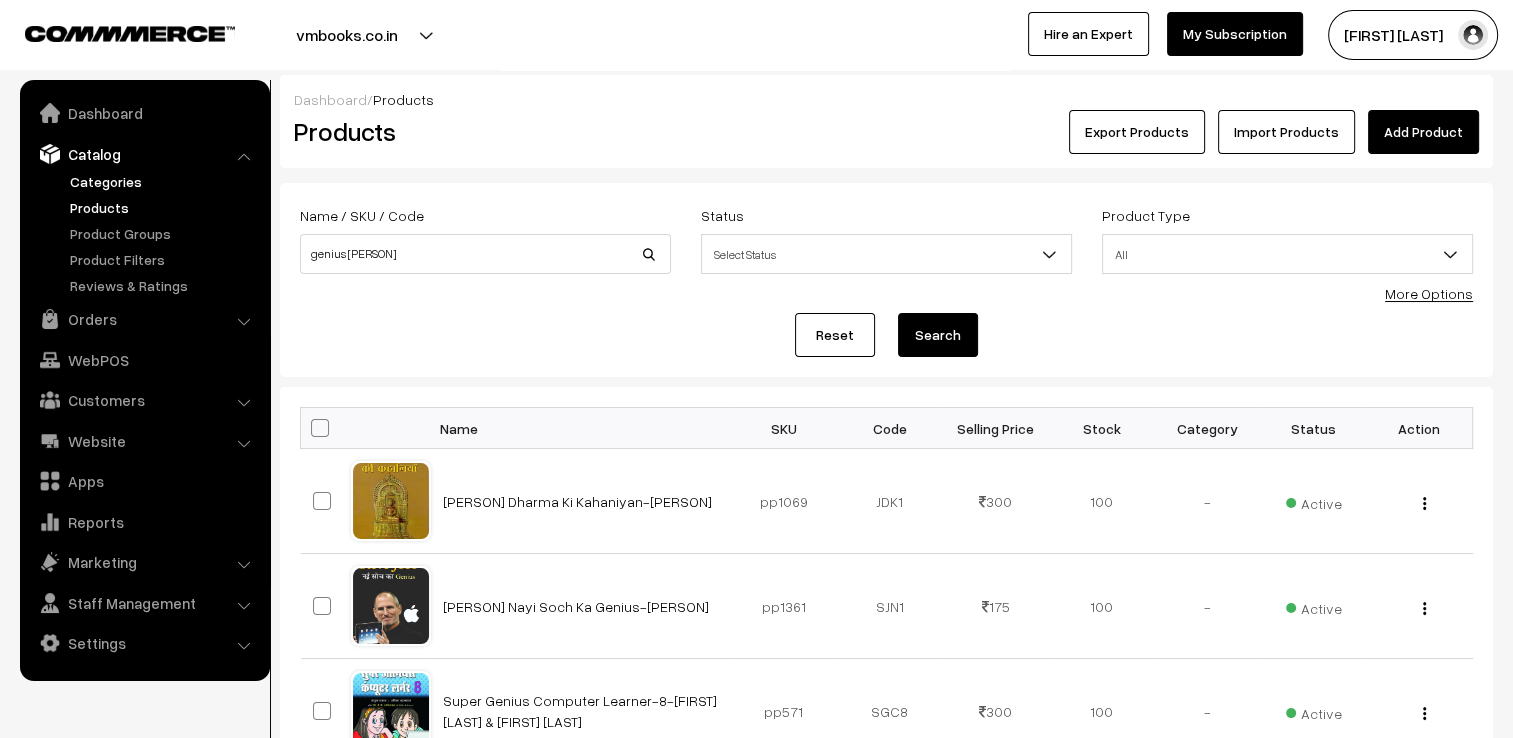 click on "Categories" at bounding box center [164, 181] 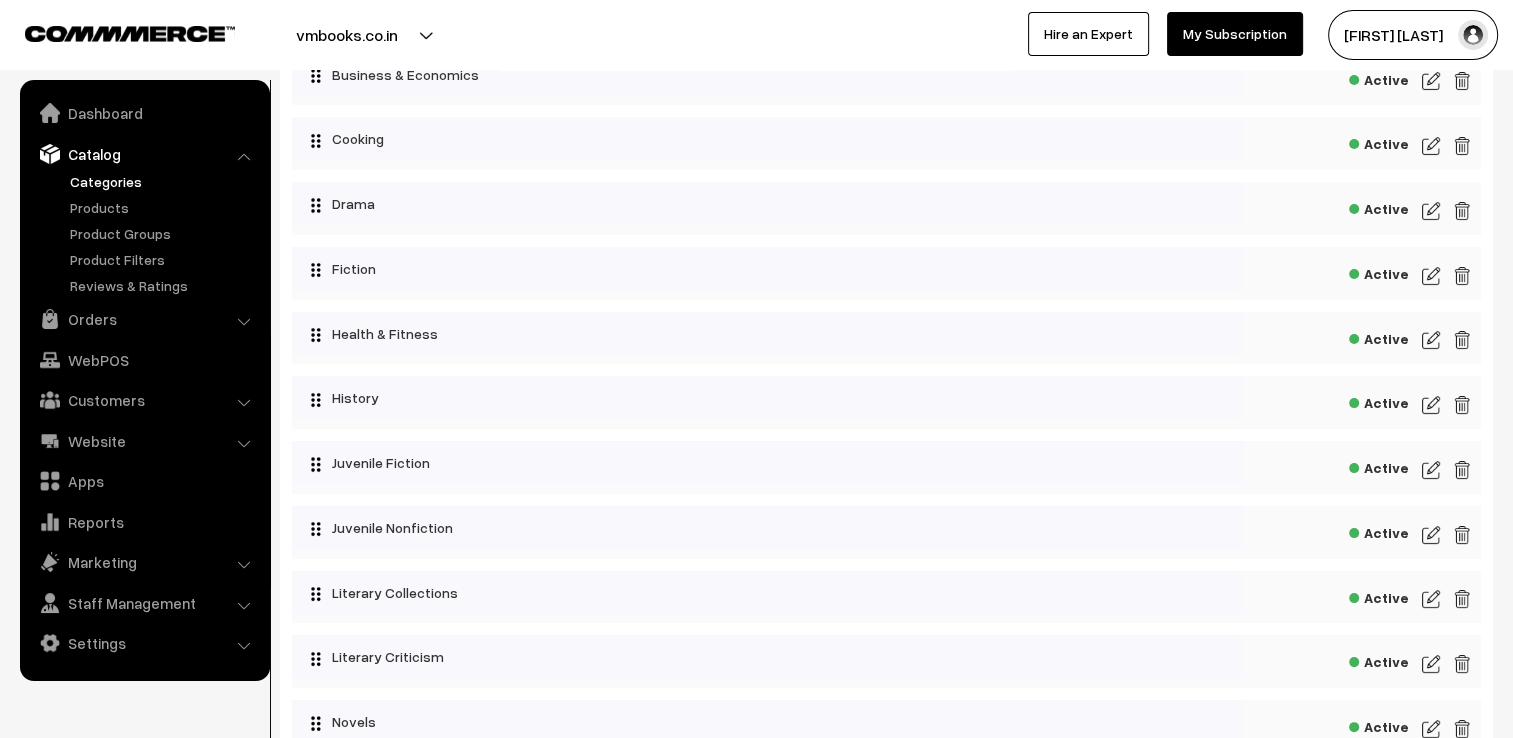 scroll, scrollTop: 500, scrollLeft: 0, axis: vertical 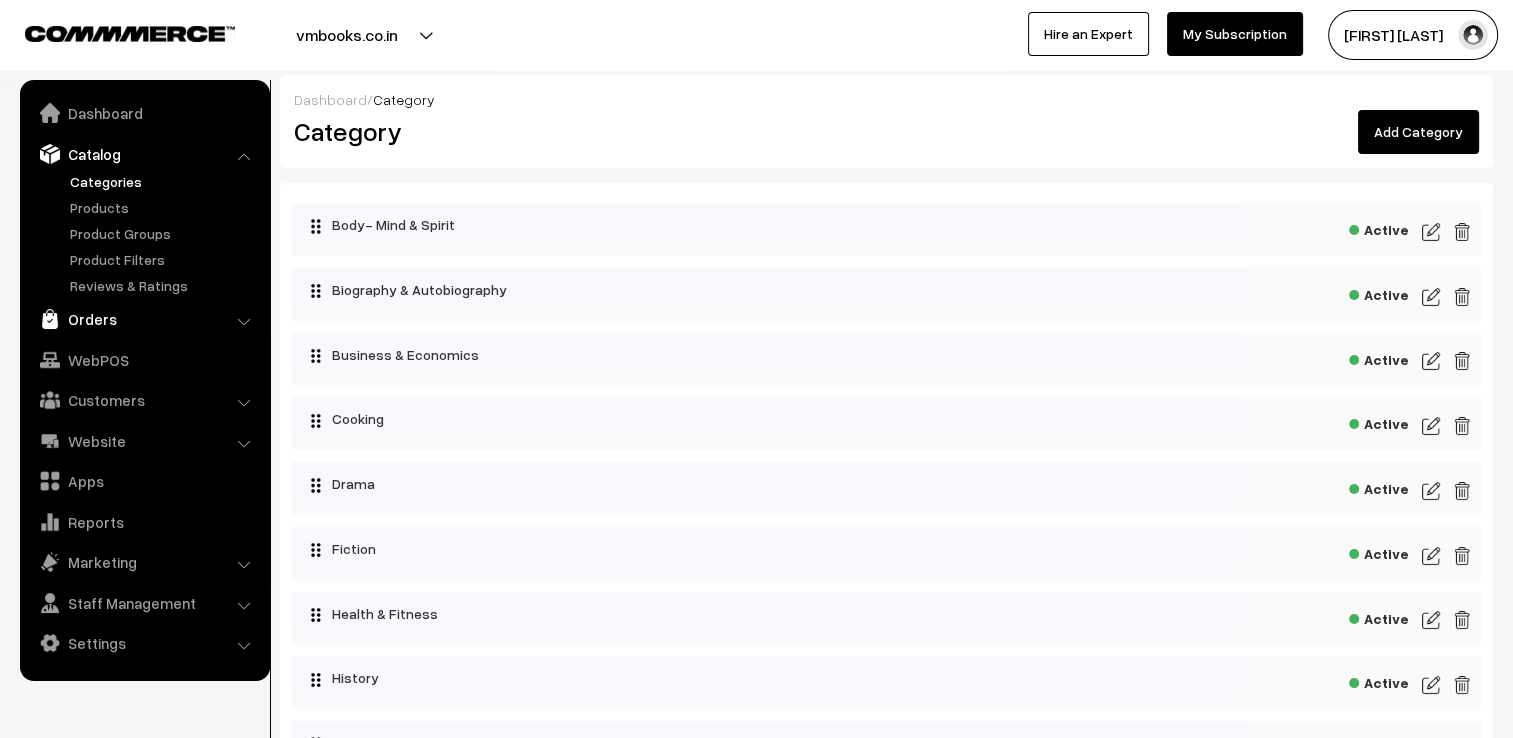 click on "Orders" at bounding box center (144, 319) 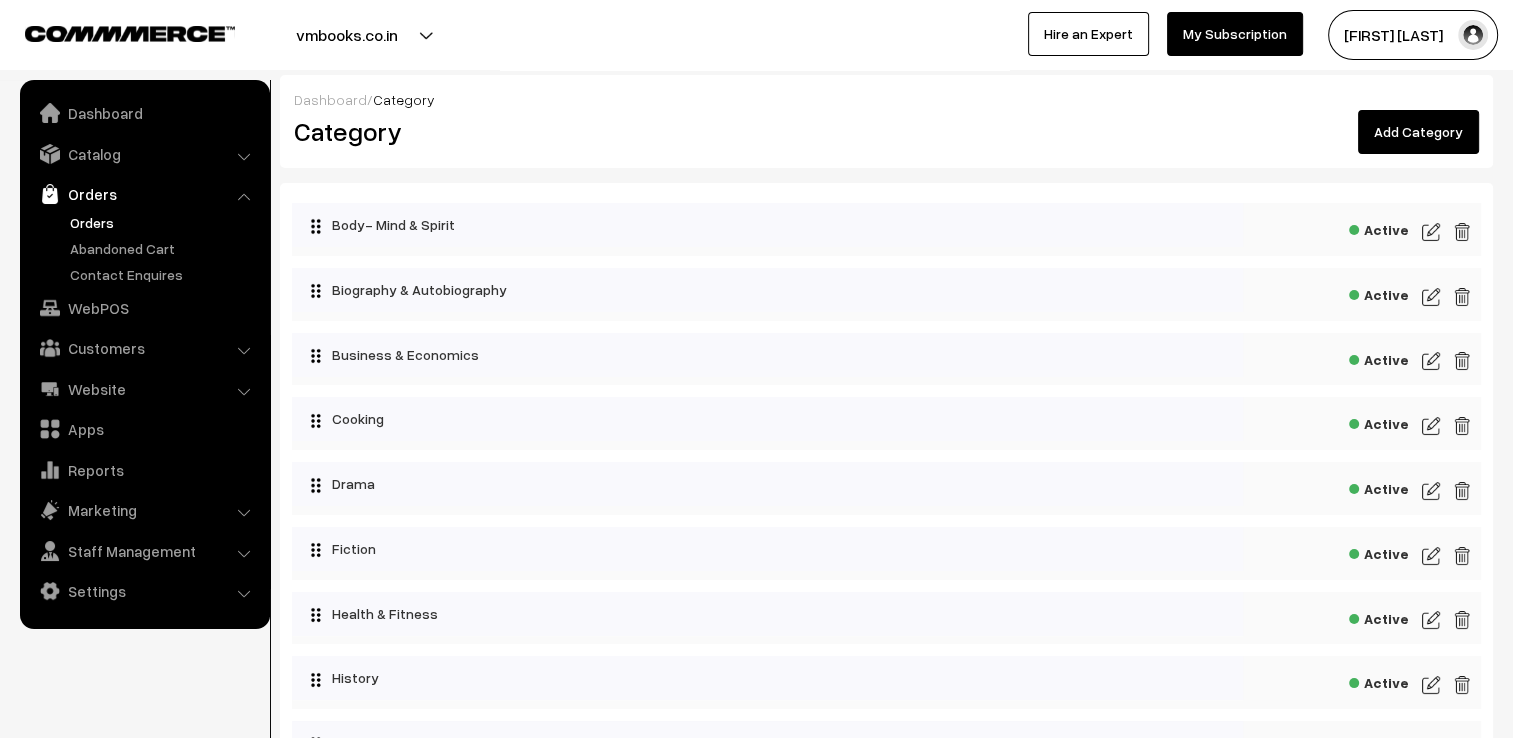 click on "Orders" at bounding box center [164, 222] 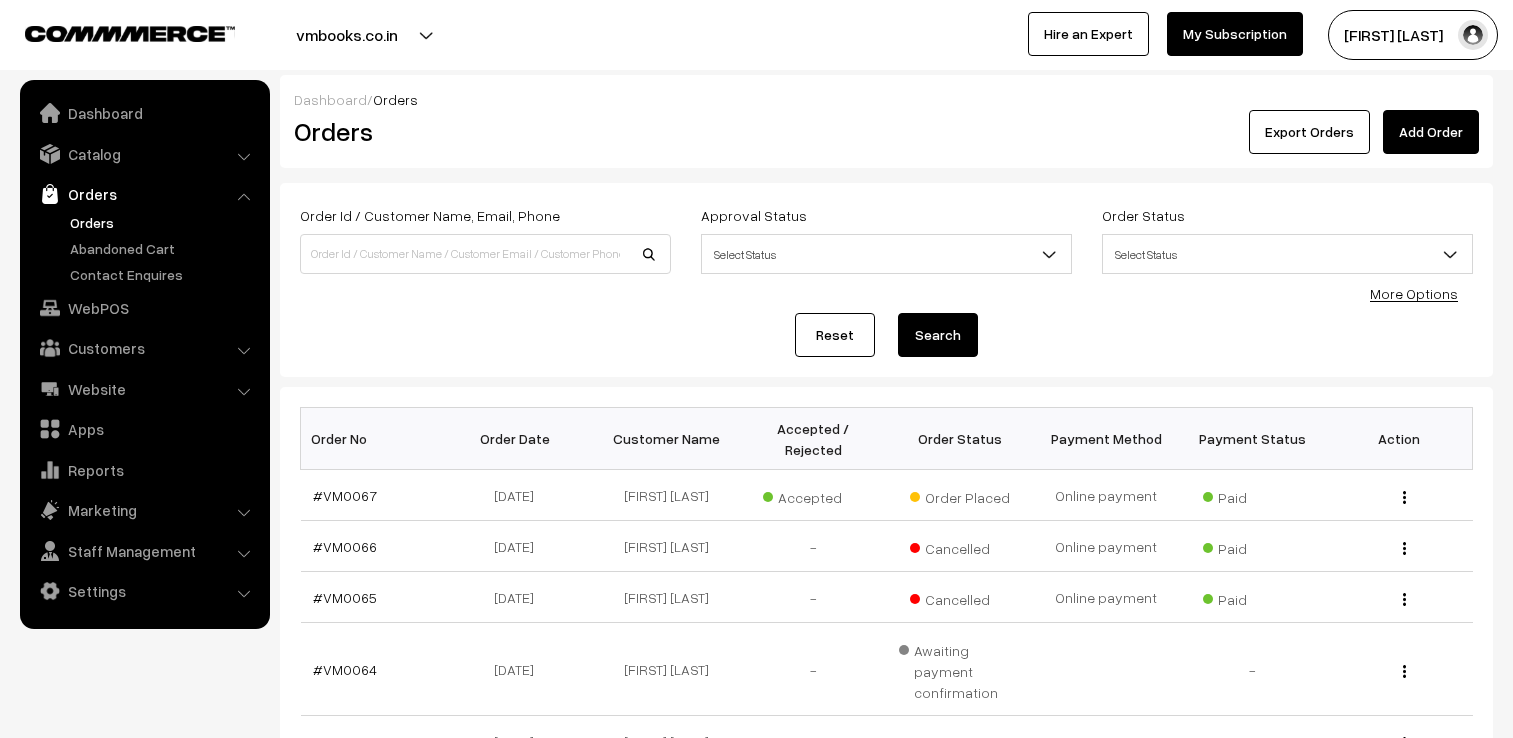 scroll, scrollTop: 0, scrollLeft: 0, axis: both 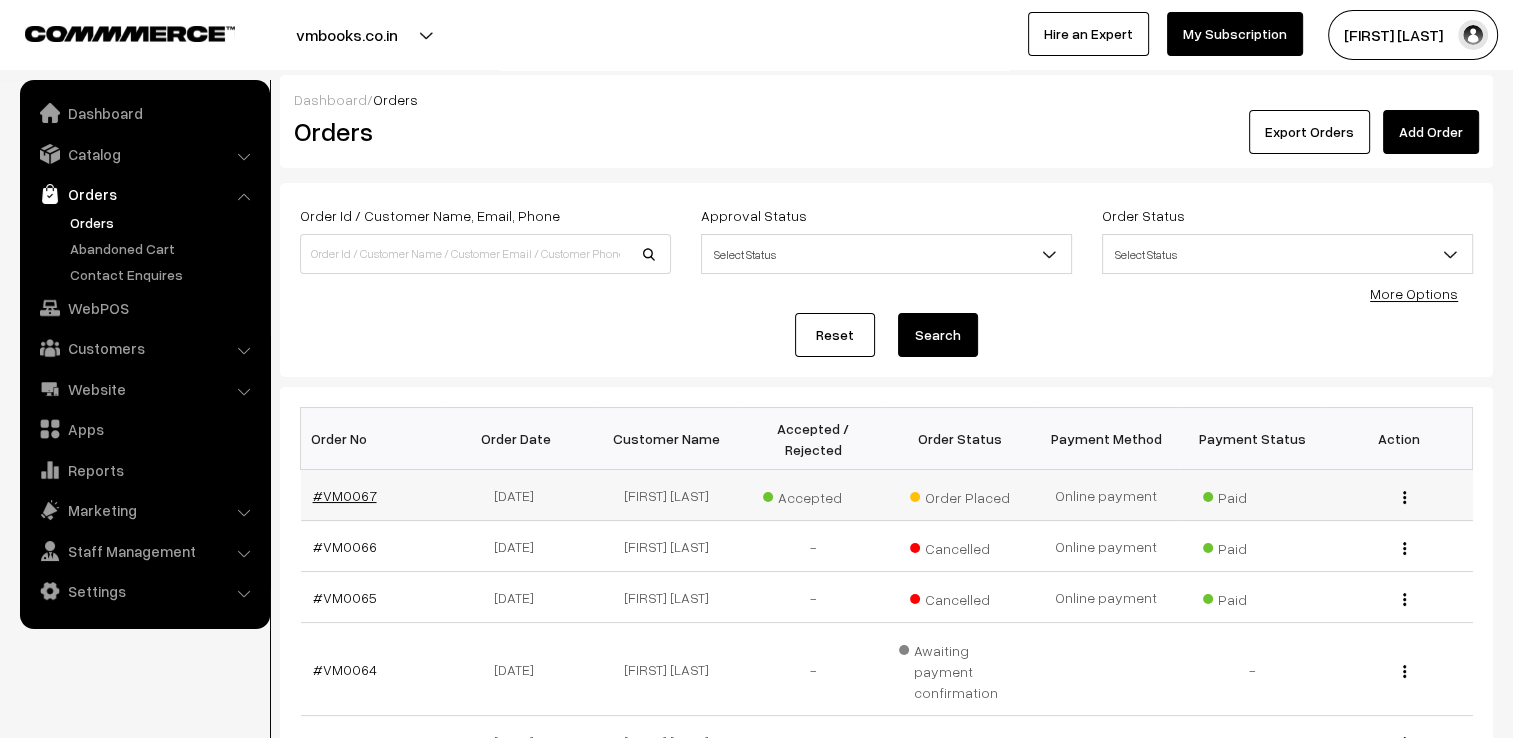 click on "#VM0067" at bounding box center [345, 495] 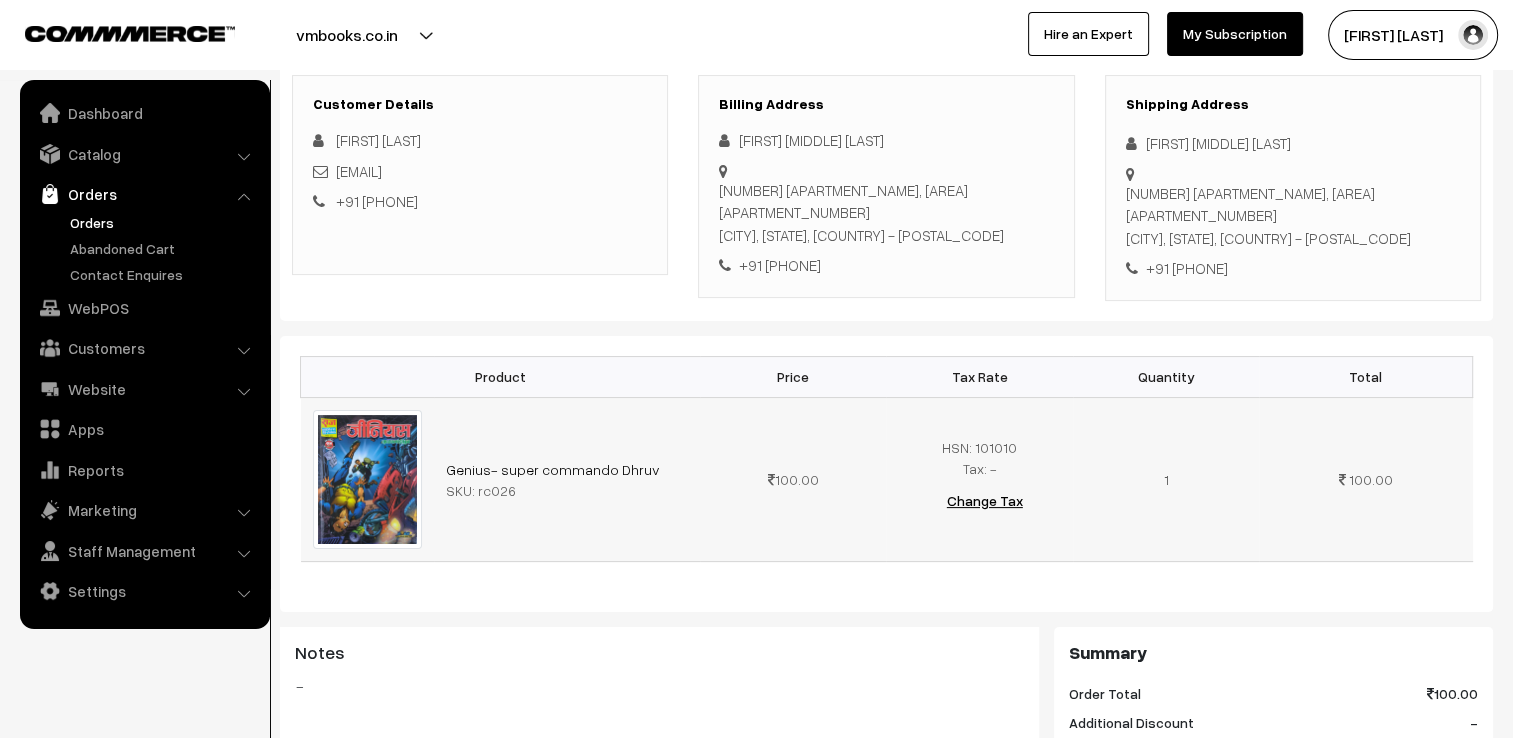 scroll, scrollTop: 300, scrollLeft: 0, axis: vertical 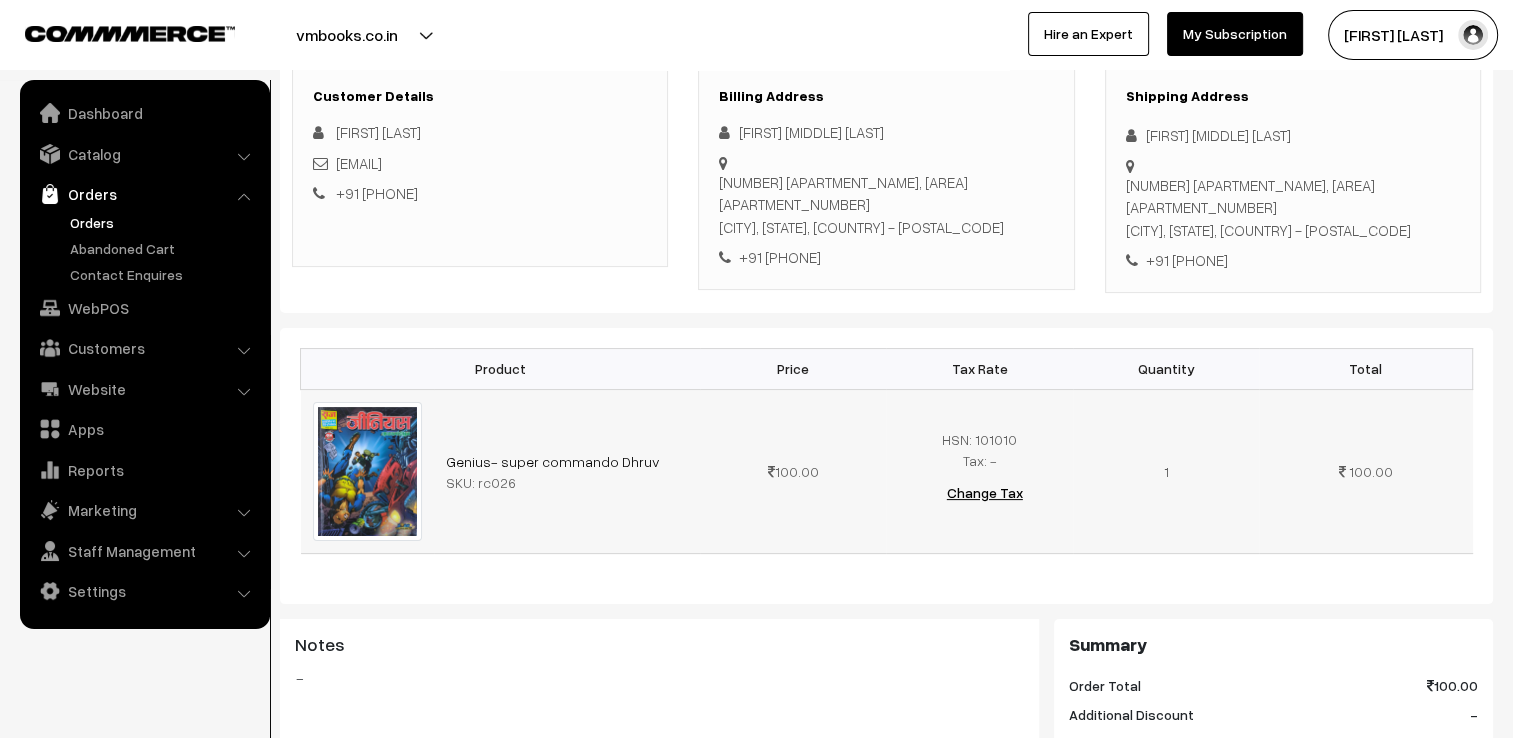drag, startPoint x: 447, startPoint y: 458, endPoint x: 548, endPoint y: 458, distance: 101 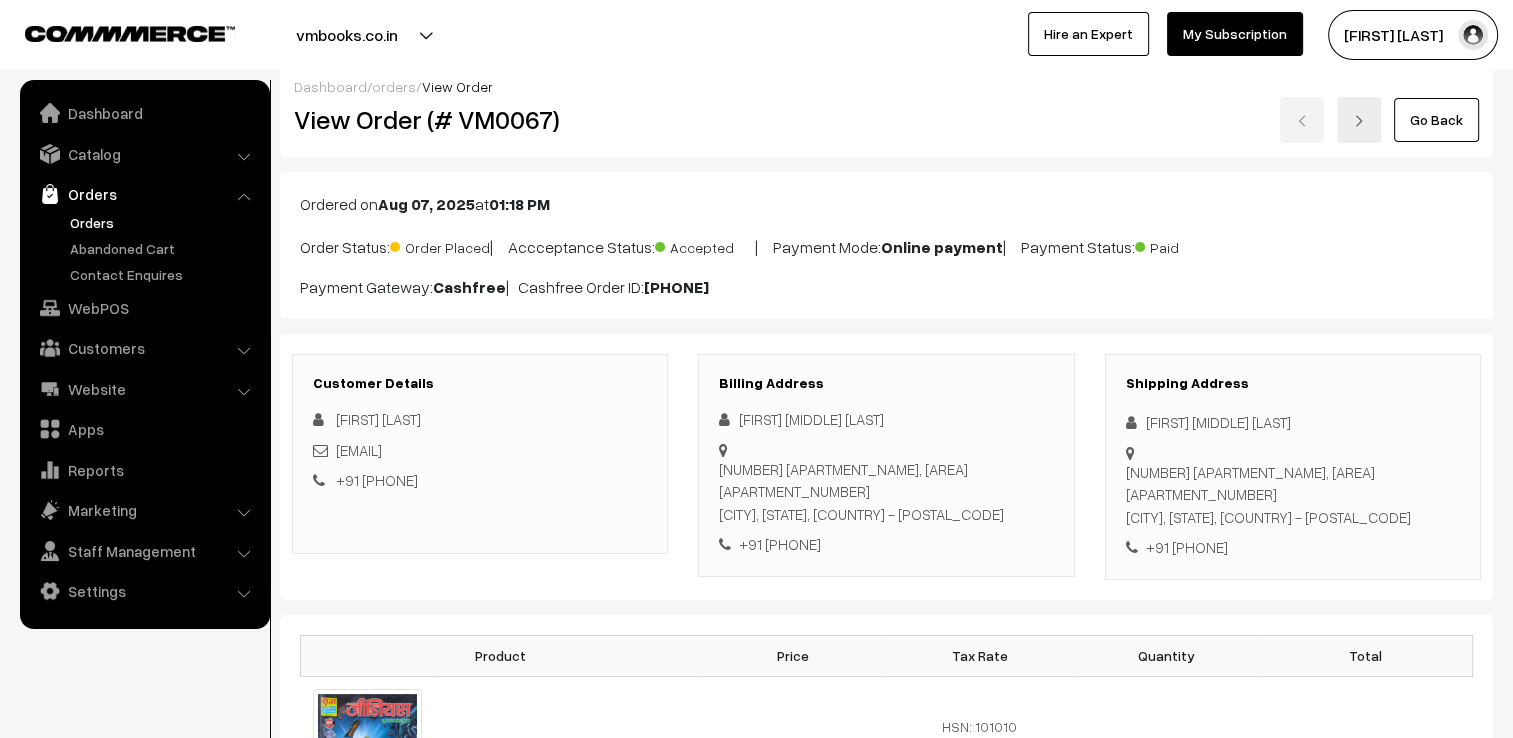 scroll, scrollTop: 0, scrollLeft: 0, axis: both 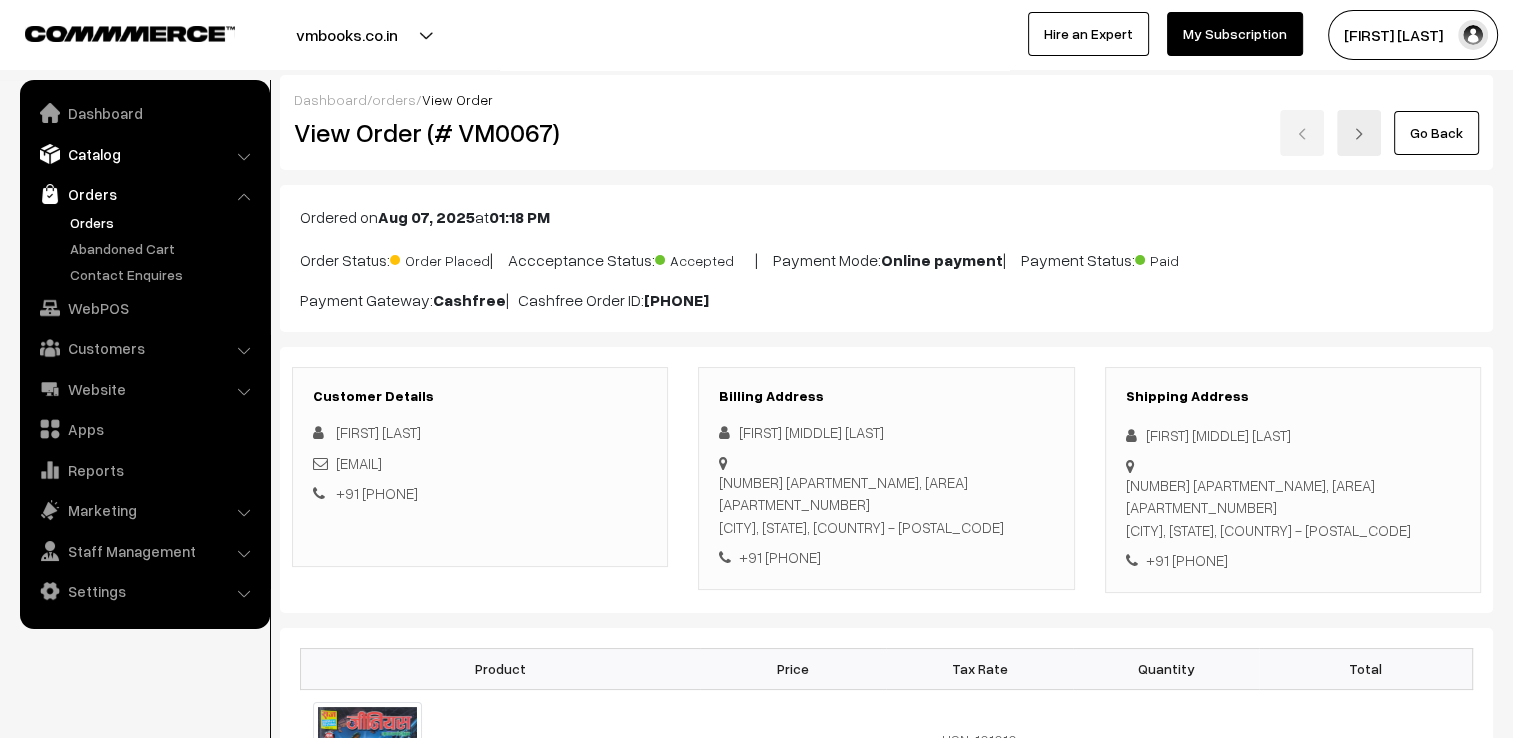 click on "Catalog" at bounding box center [144, 154] 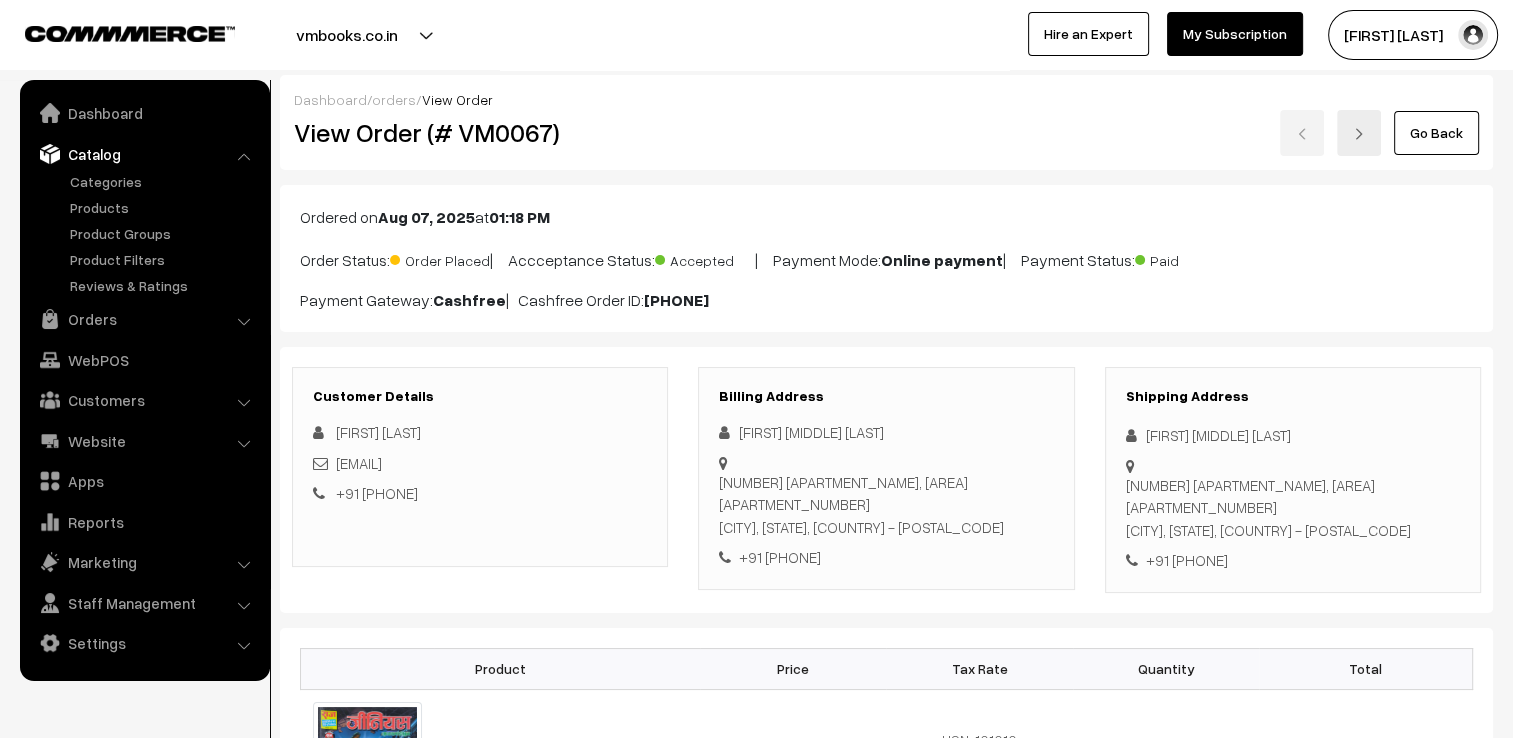 scroll, scrollTop: 300, scrollLeft: 0, axis: vertical 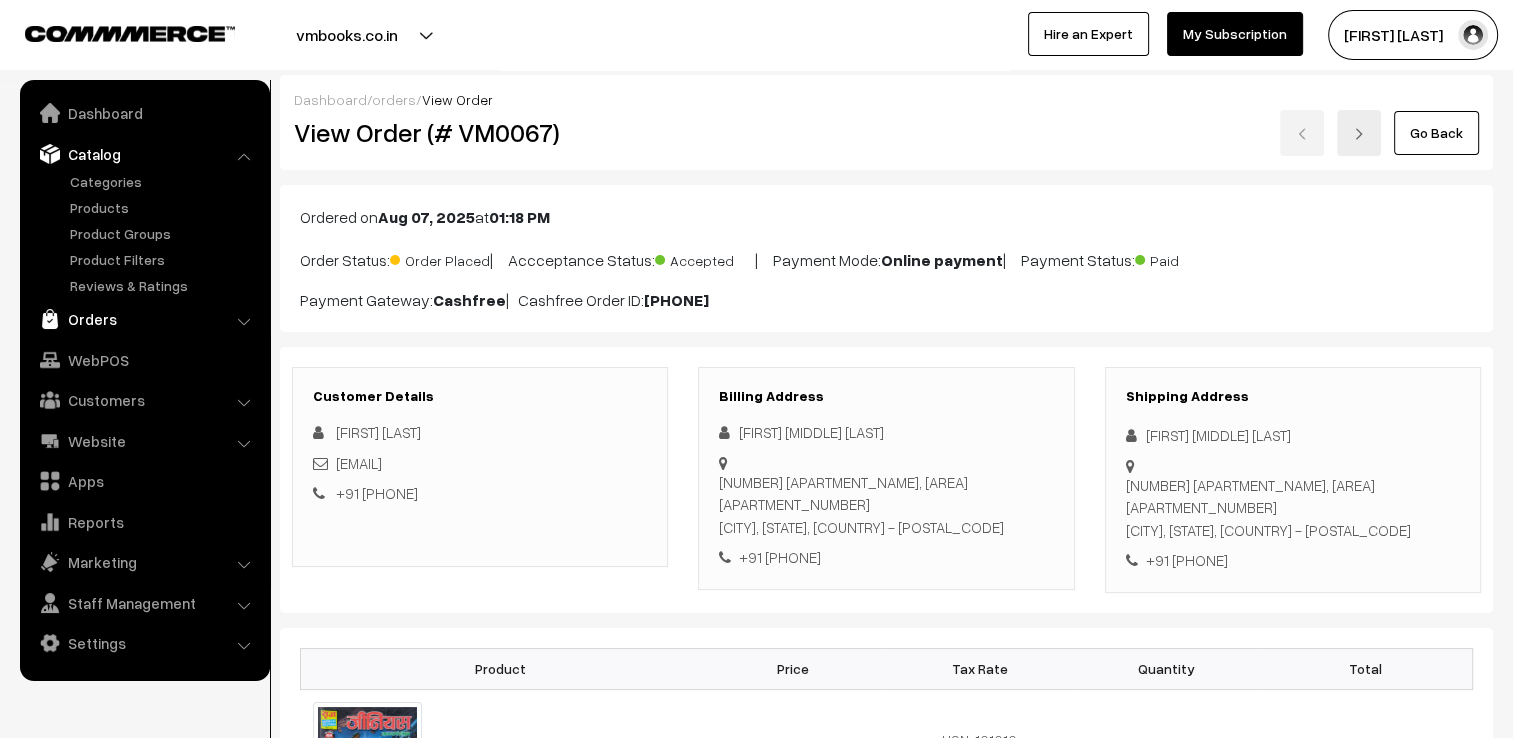 click on "Orders" at bounding box center (144, 319) 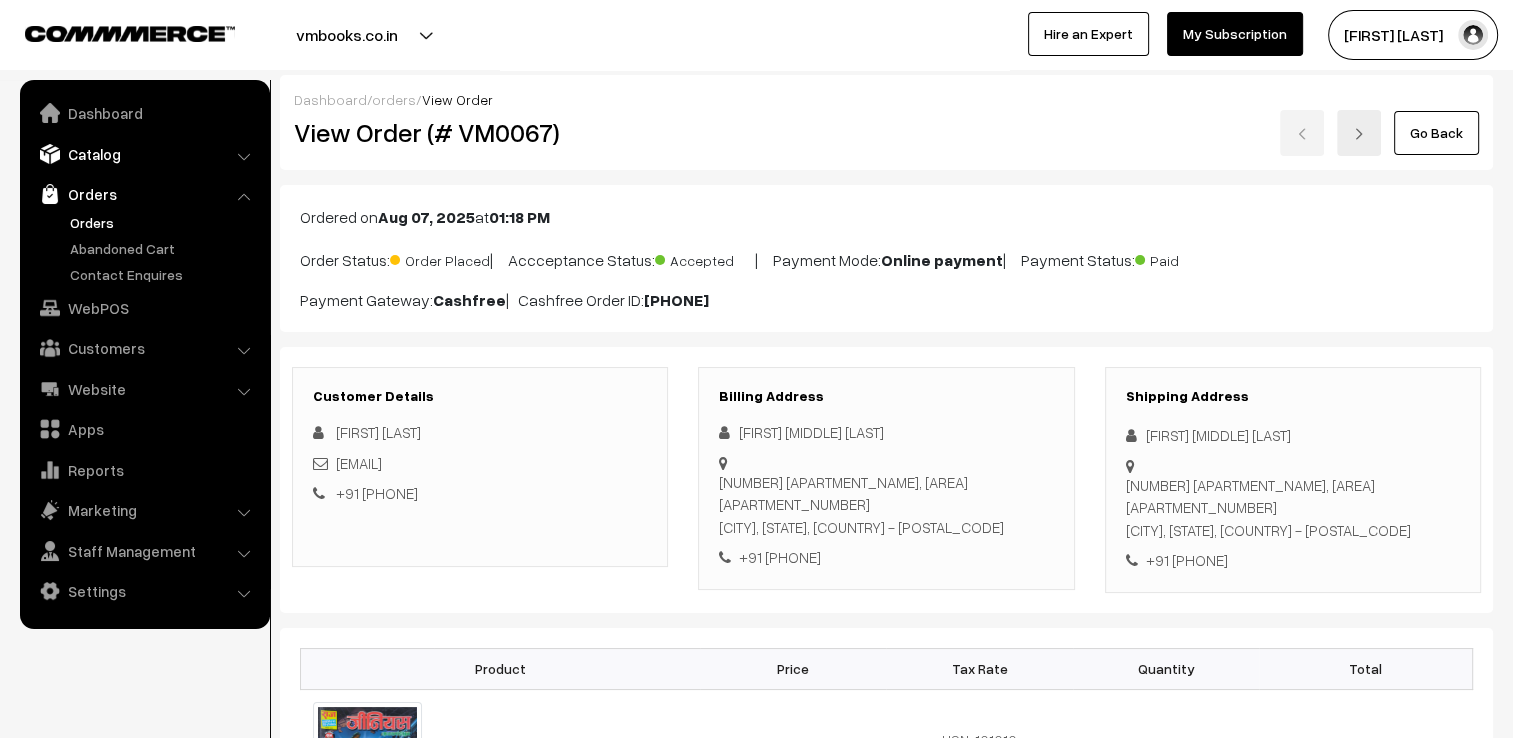 click on "Catalog" at bounding box center [144, 154] 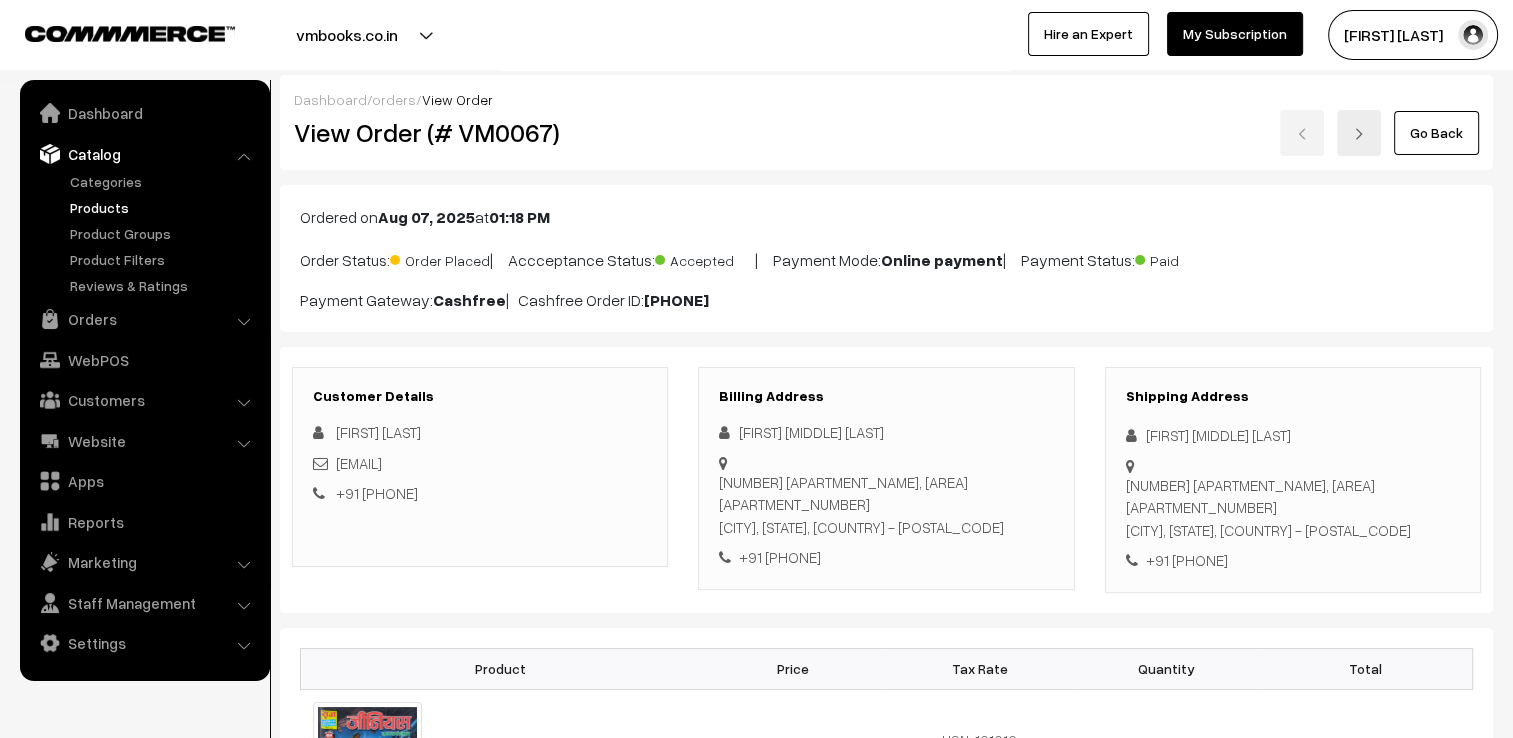 click on "Products" at bounding box center (164, 207) 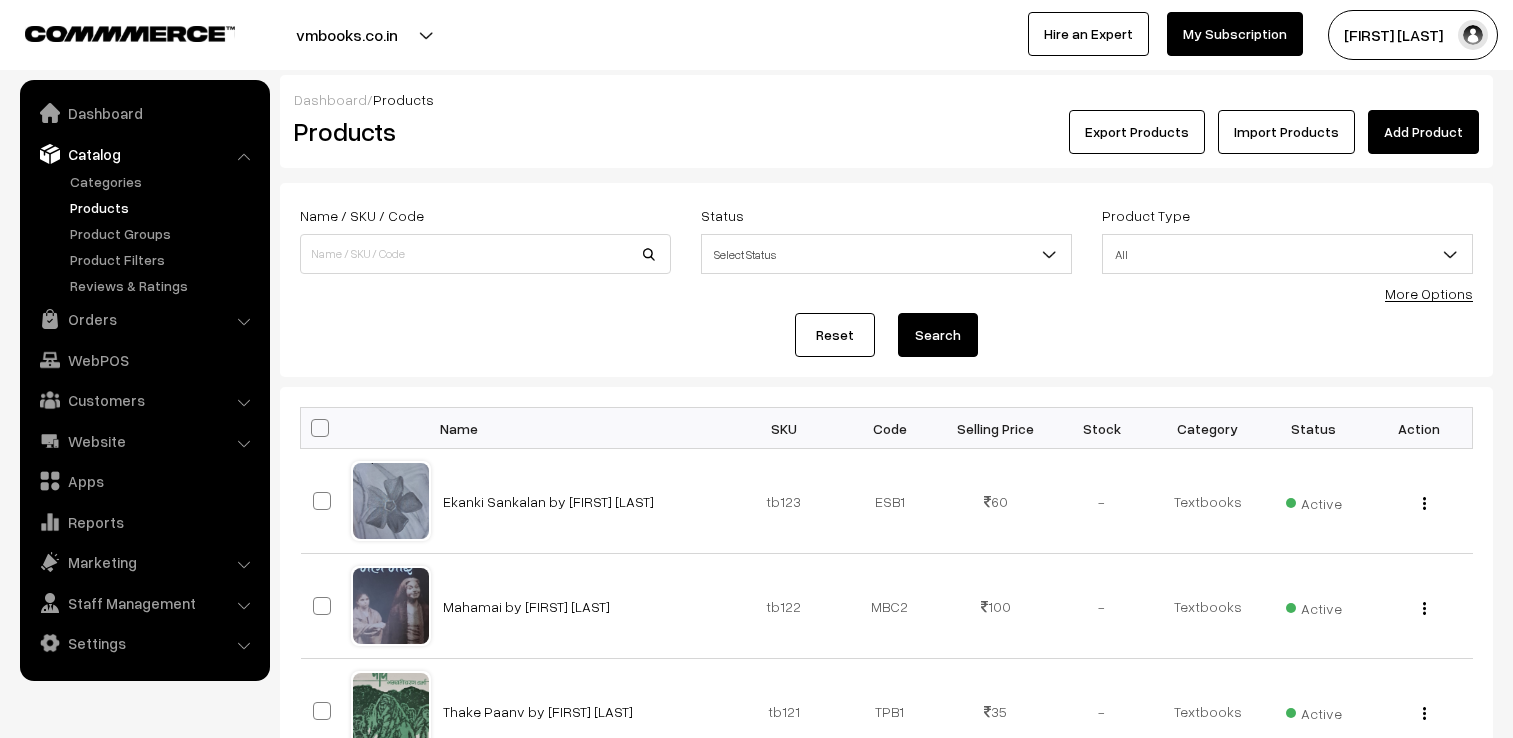 scroll, scrollTop: 0, scrollLeft: 0, axis: both 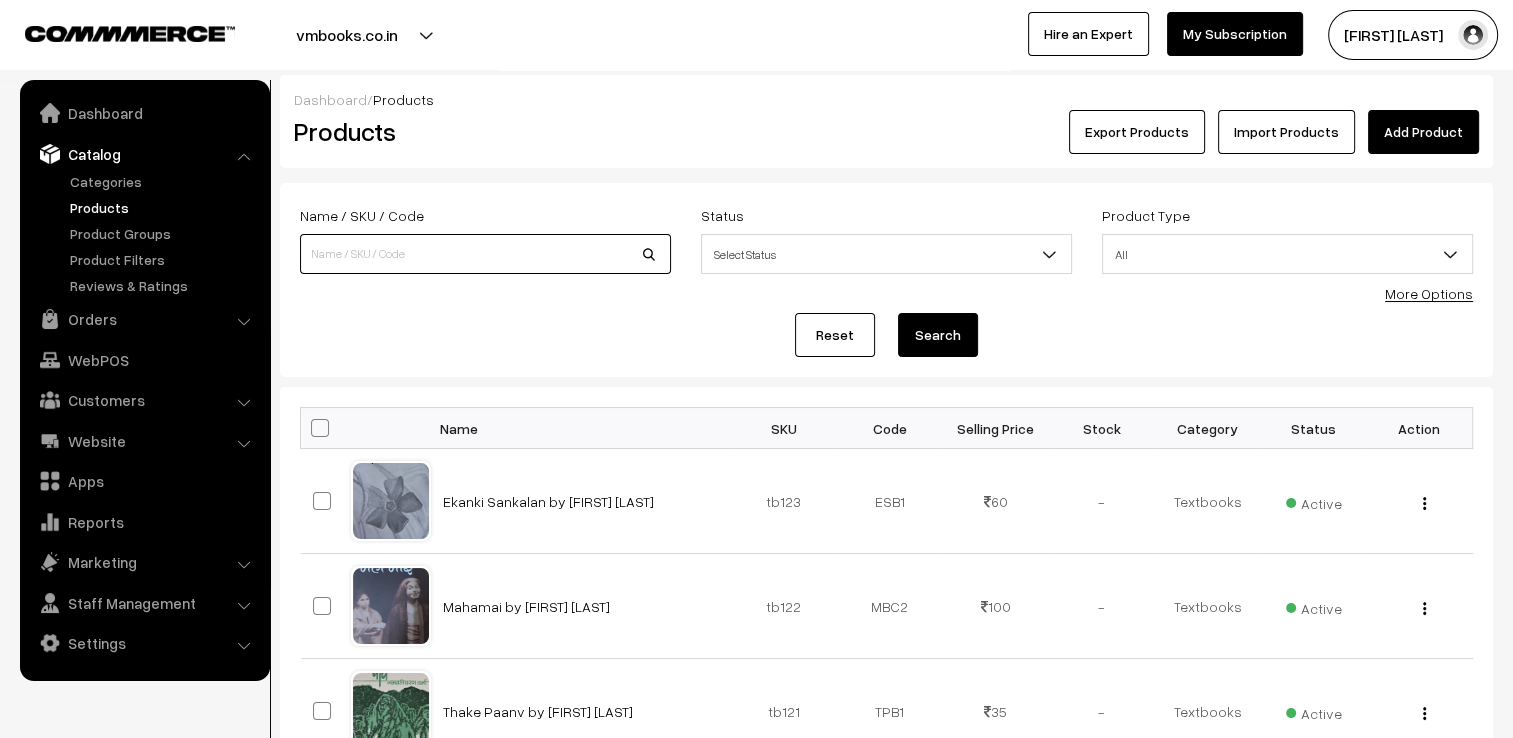 click at bounding box center (485, 254) 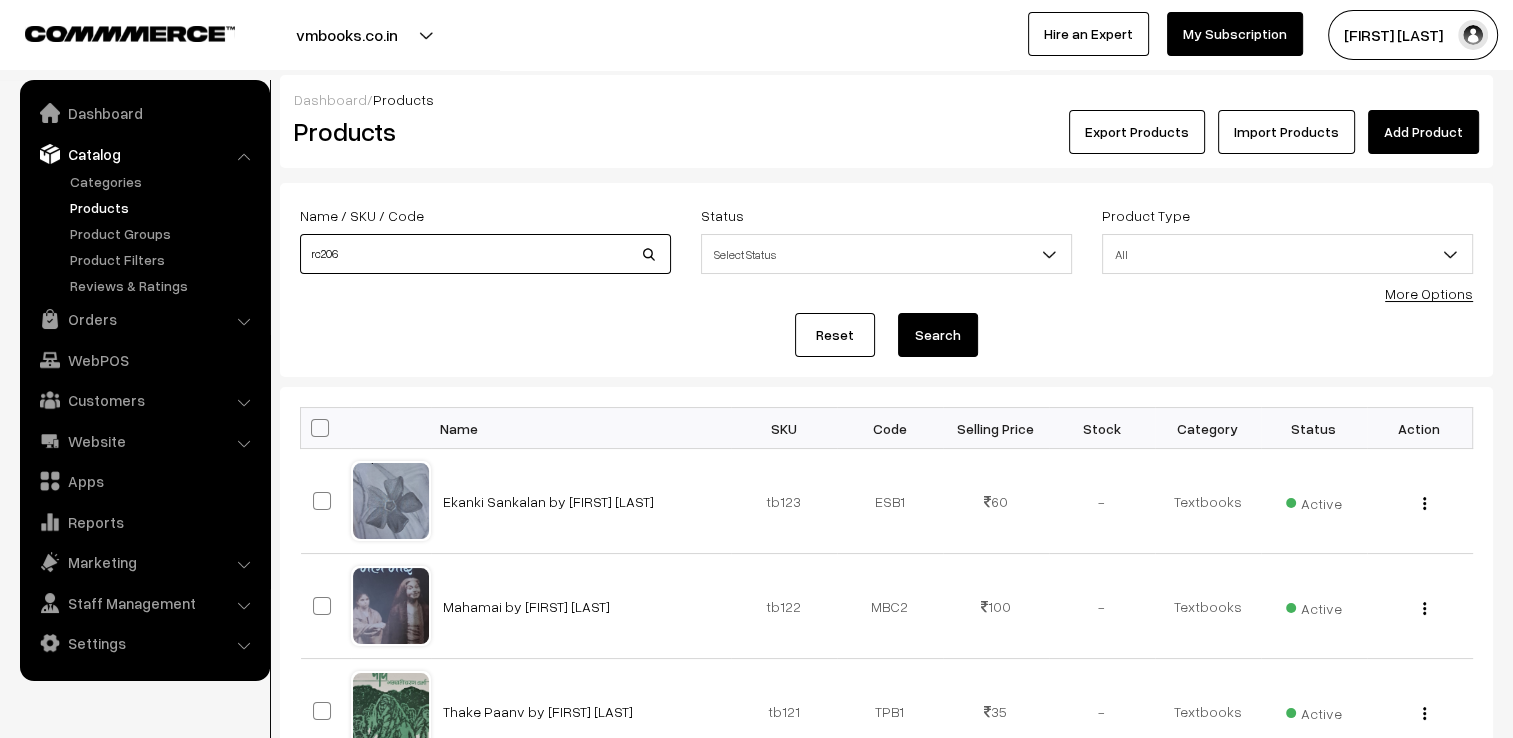 click on "rc206" at bounding box center [485, 254] 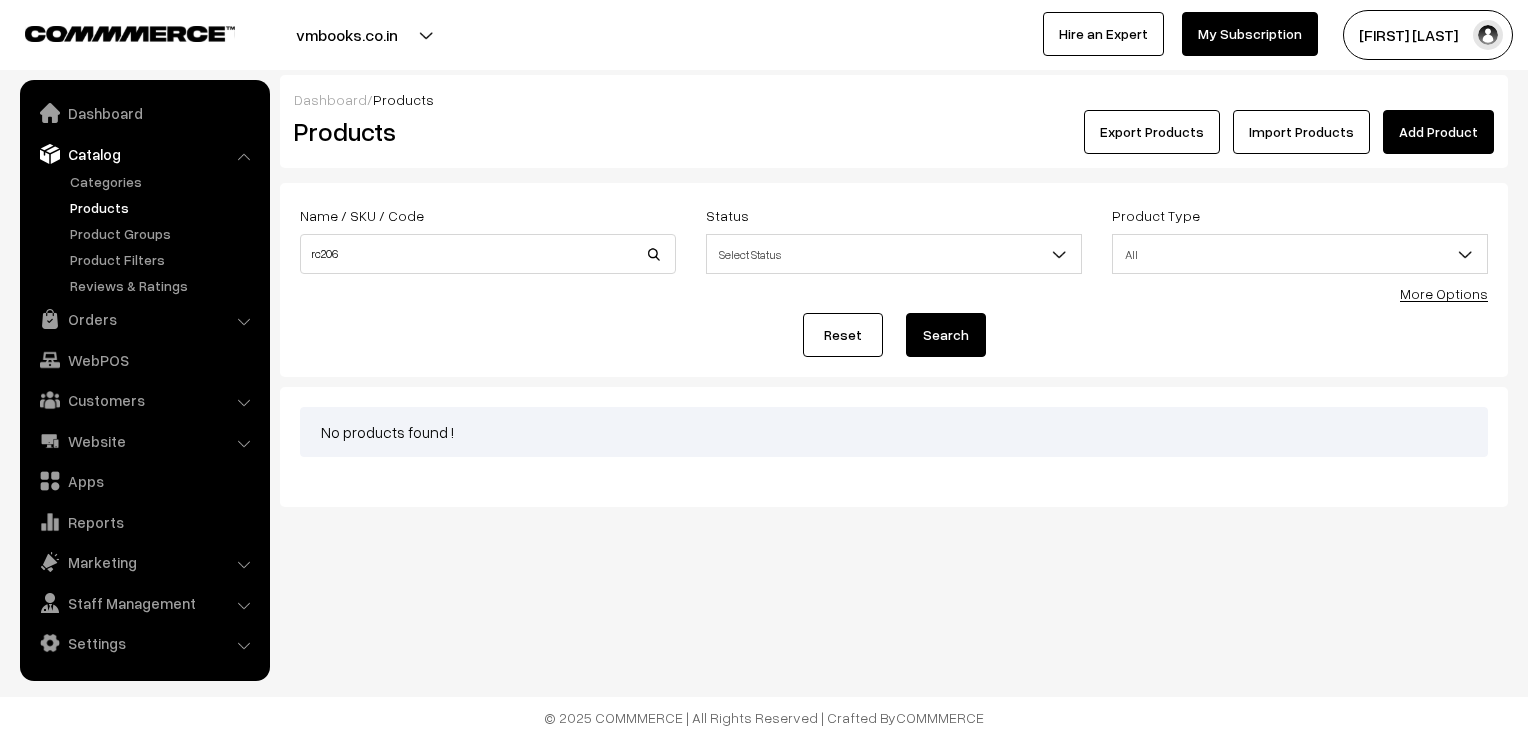 scroll, scrollTop: 0, scrollLeft: 0, axis: both 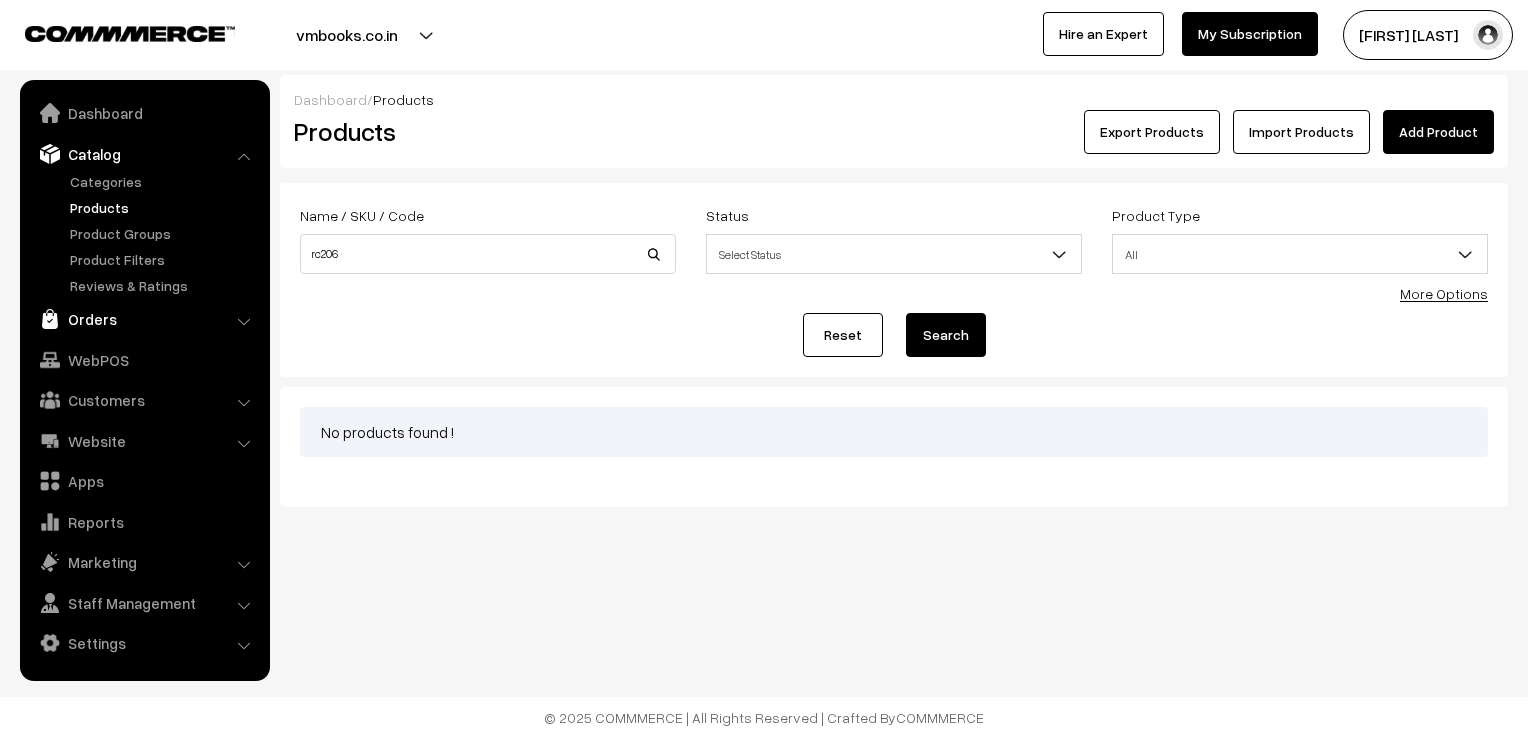 click on "Orders" at bounding box center [144, 319] 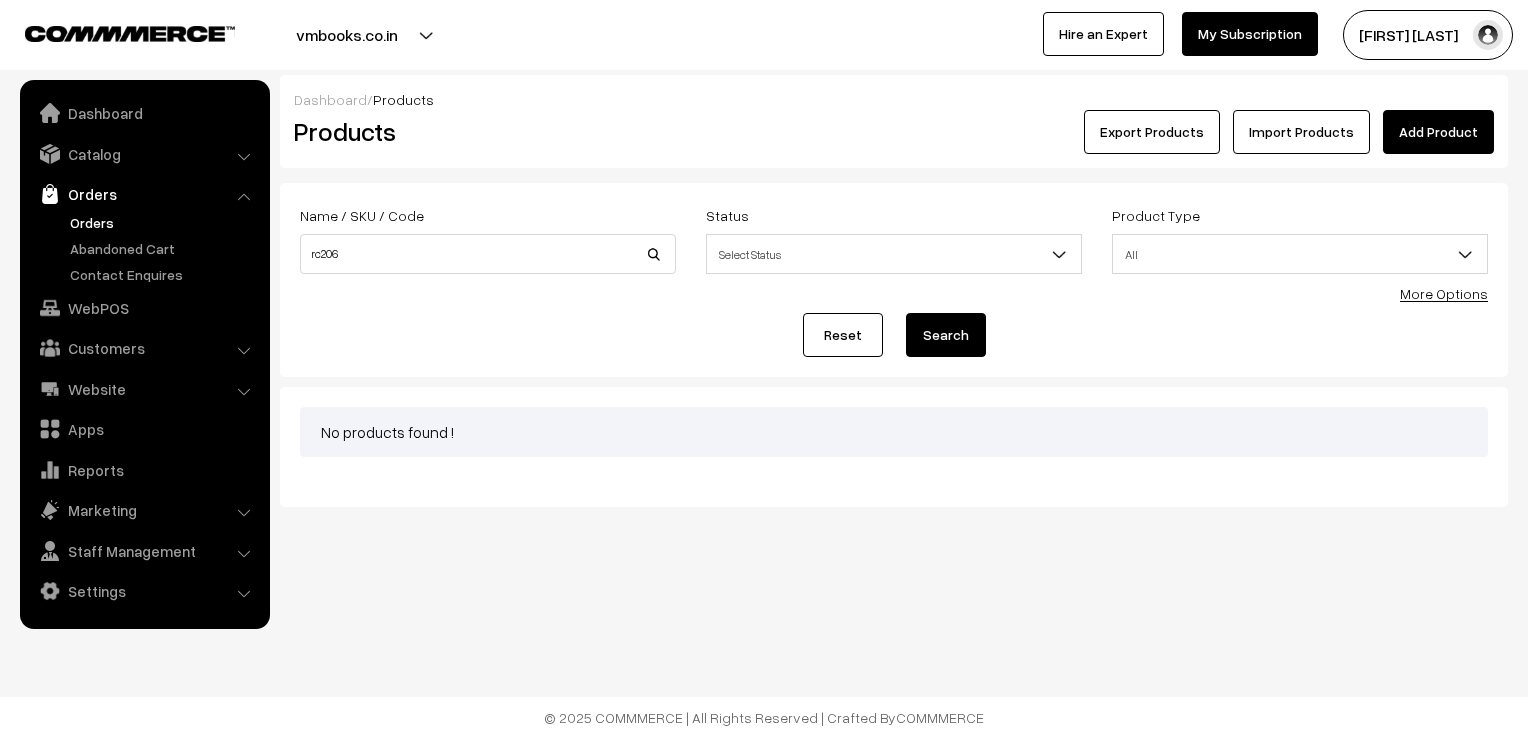 click on "Orders" at bounding box center (164, 222) 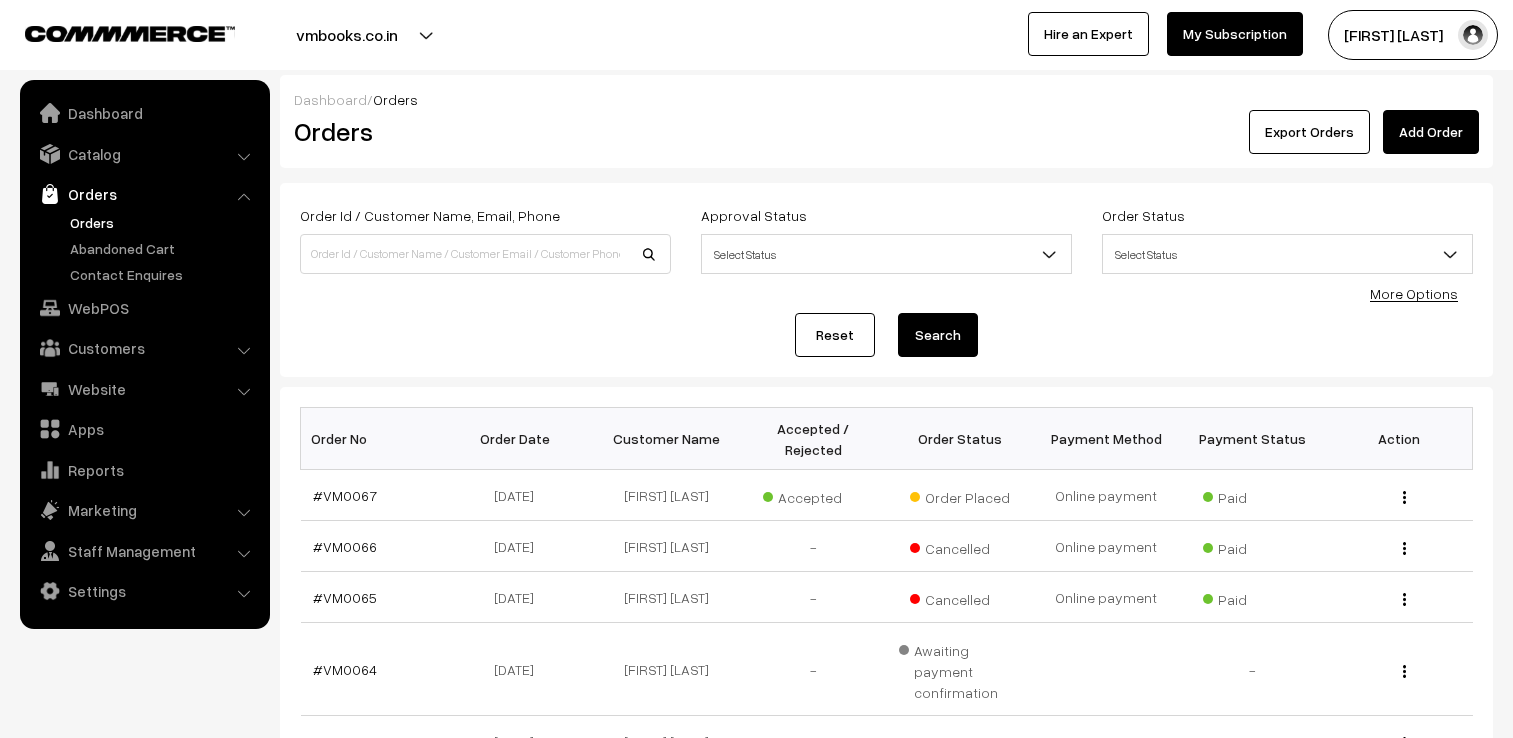 scroll, scrollTop: 0, scrollLeft: 0, axis: both 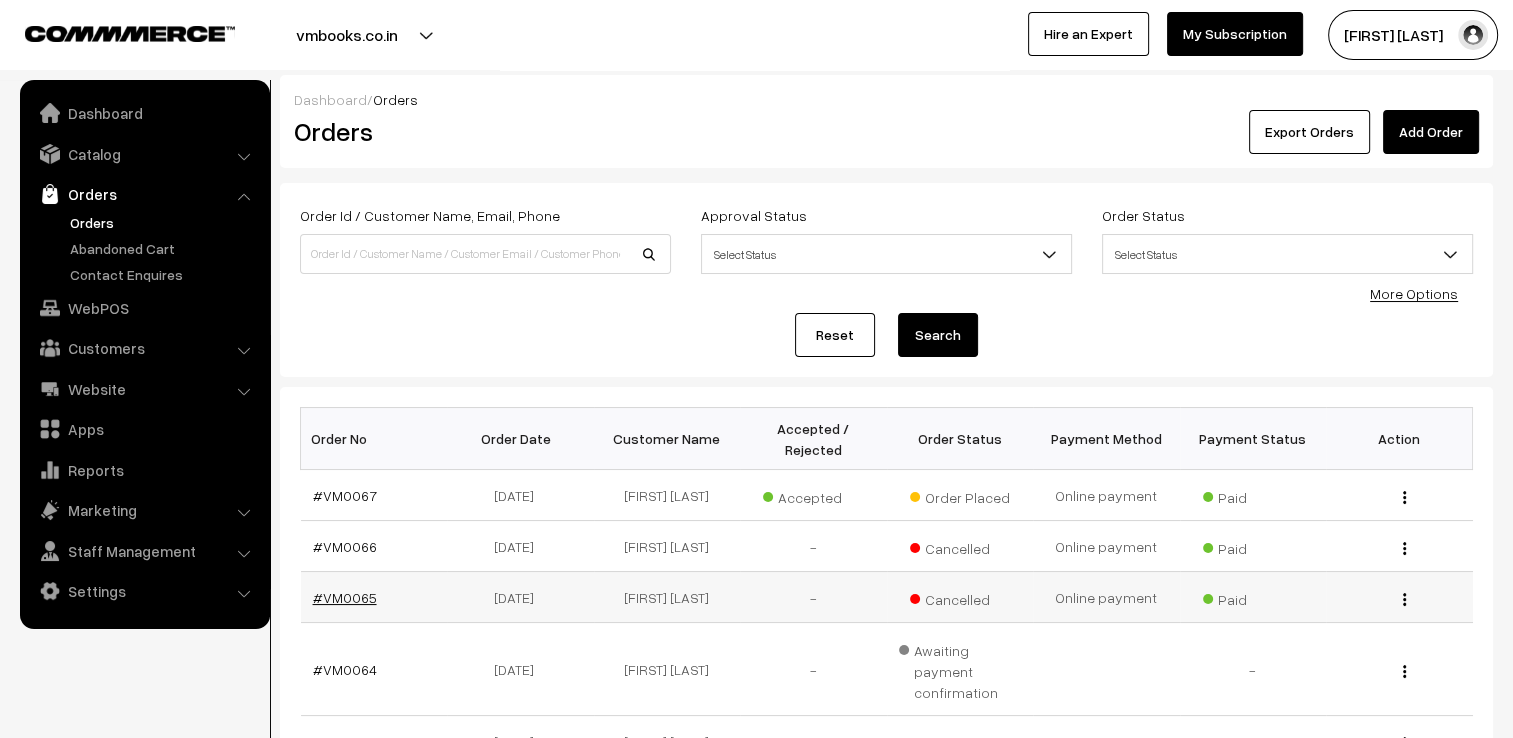 click on "#VM0065" at bounding box center (345, 597) 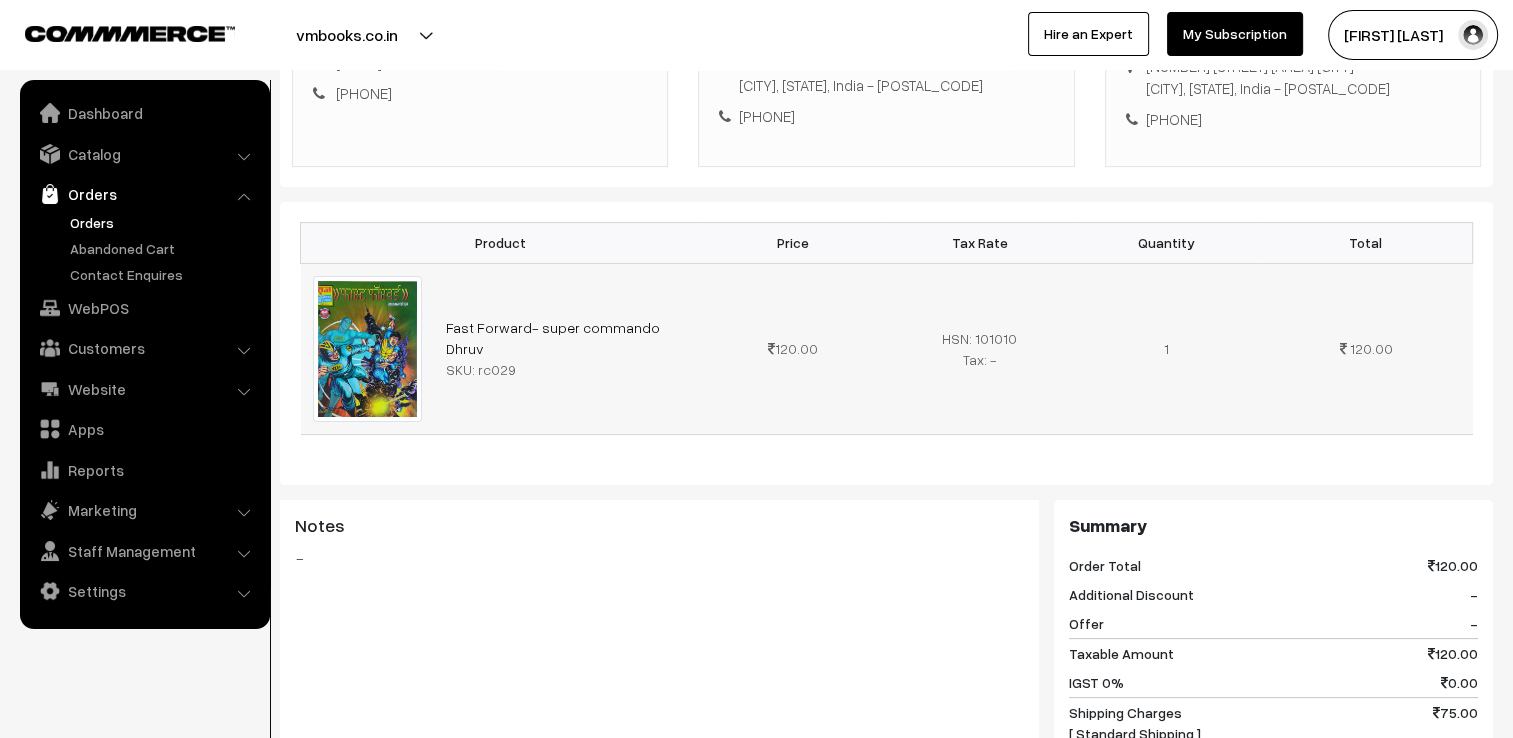scroll, scrollTop: 0, scrollLeft: 0, axis: both 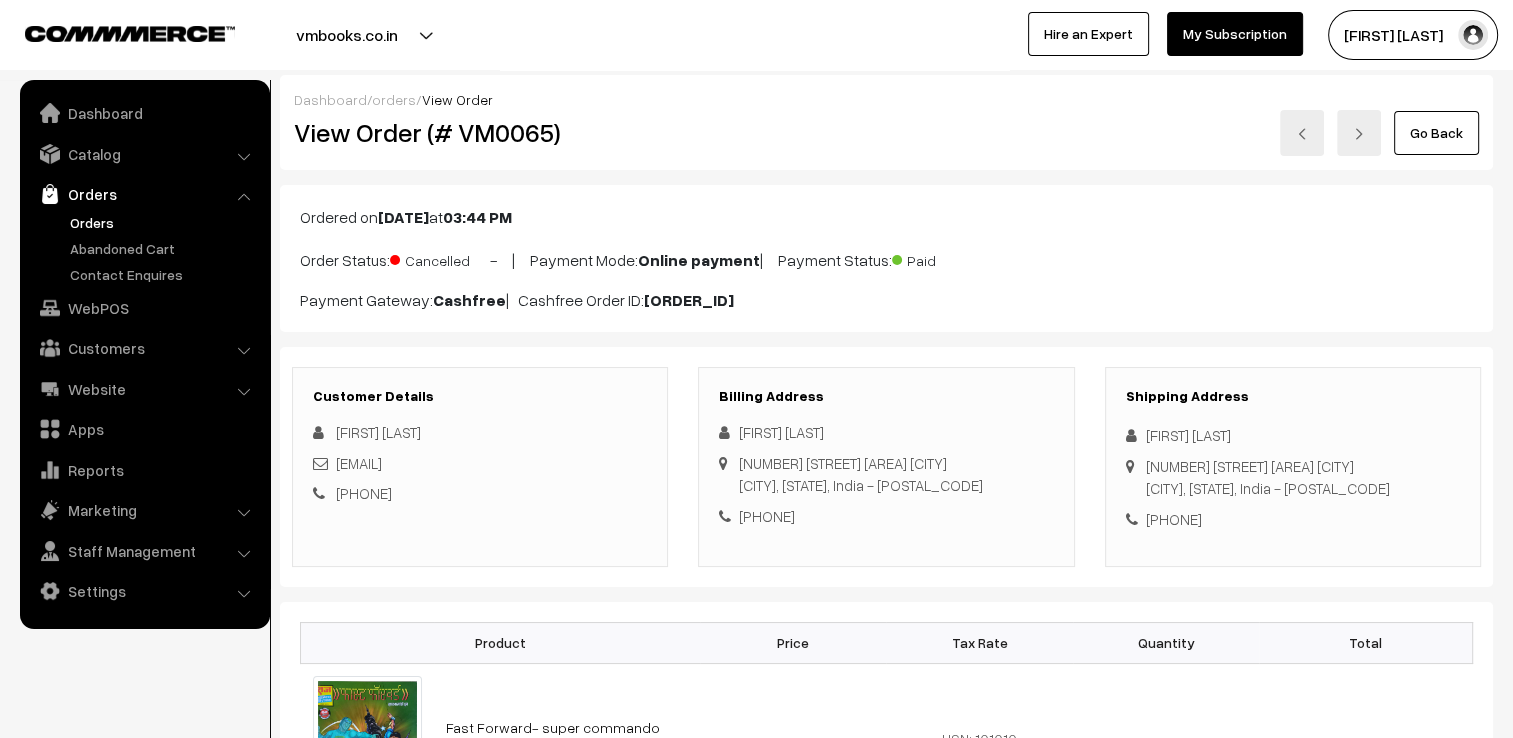 click on "Orders" at bounding box center [164, 222] 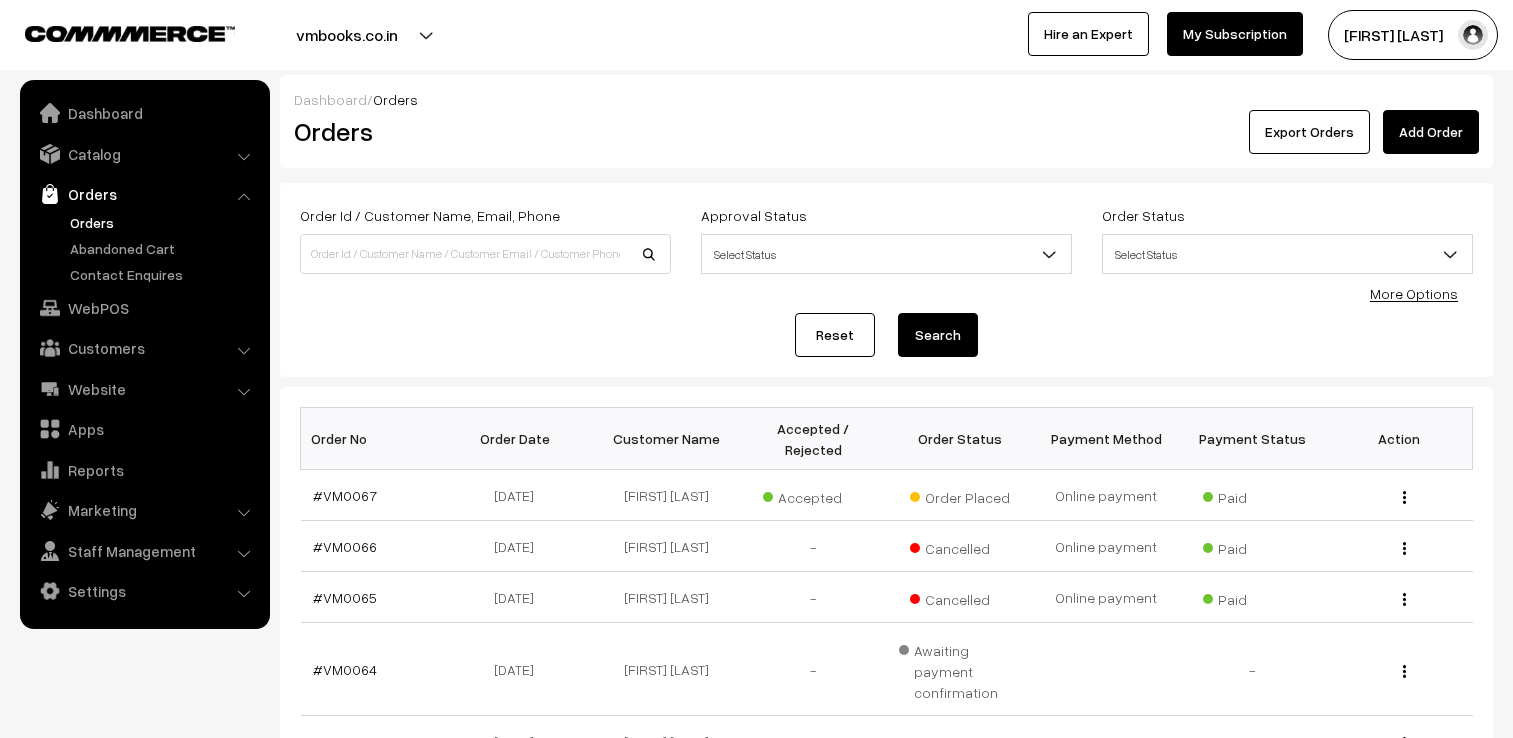 scroll, scrollTop: 0, scrollLeft: 0, axis: both 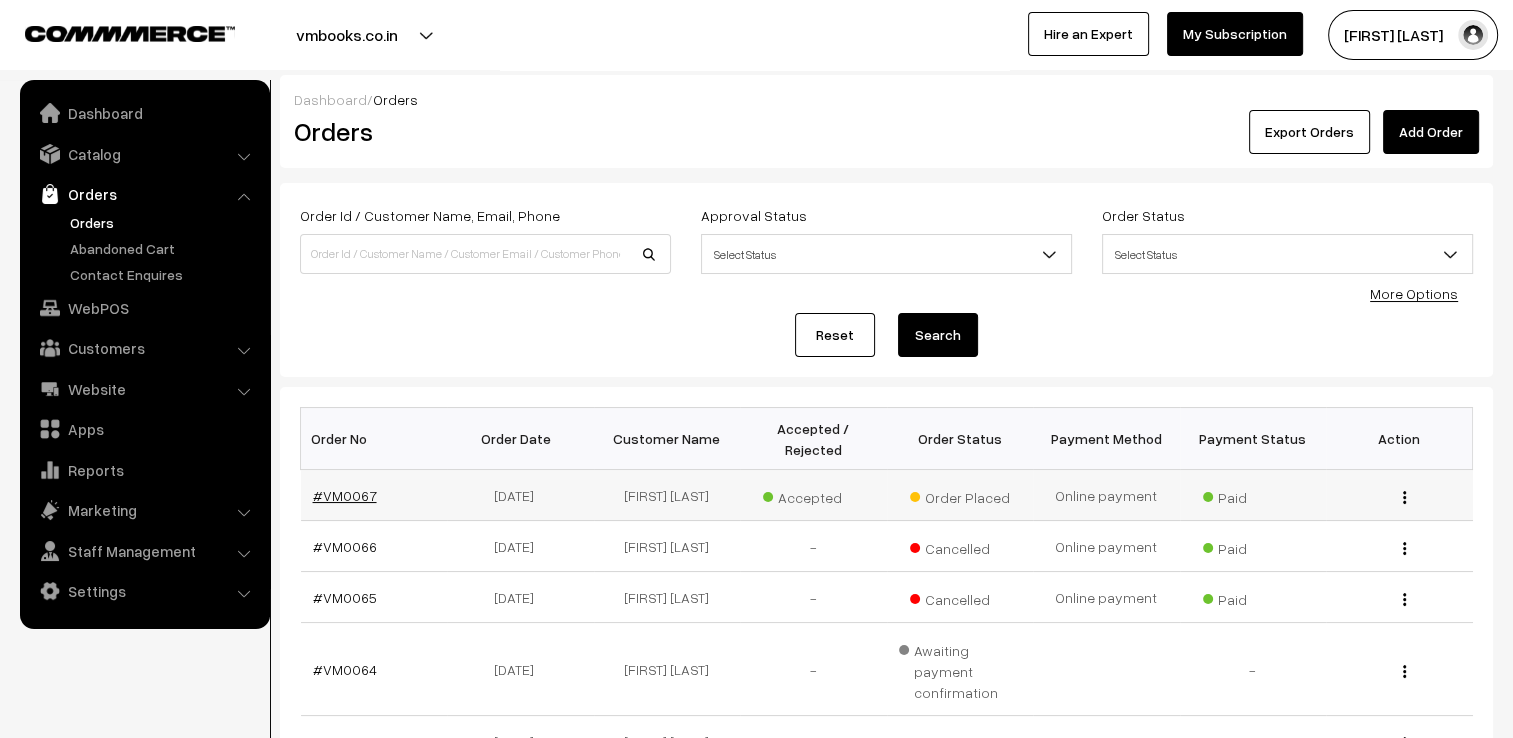 click on "#VM0067" at bounding box center (345, 495) 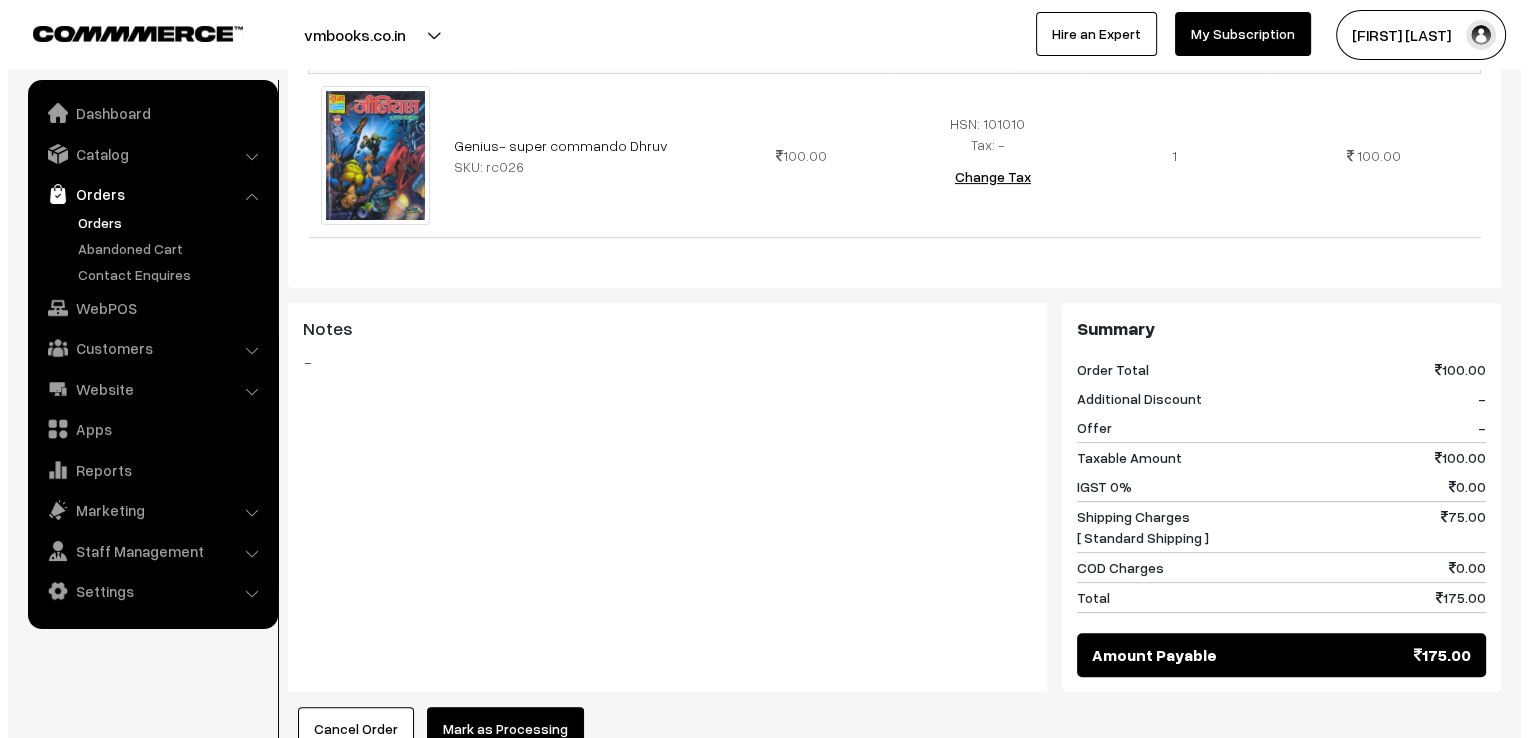 scroll, scrollTop: 700, scrollLeft: 0, axis: vertical 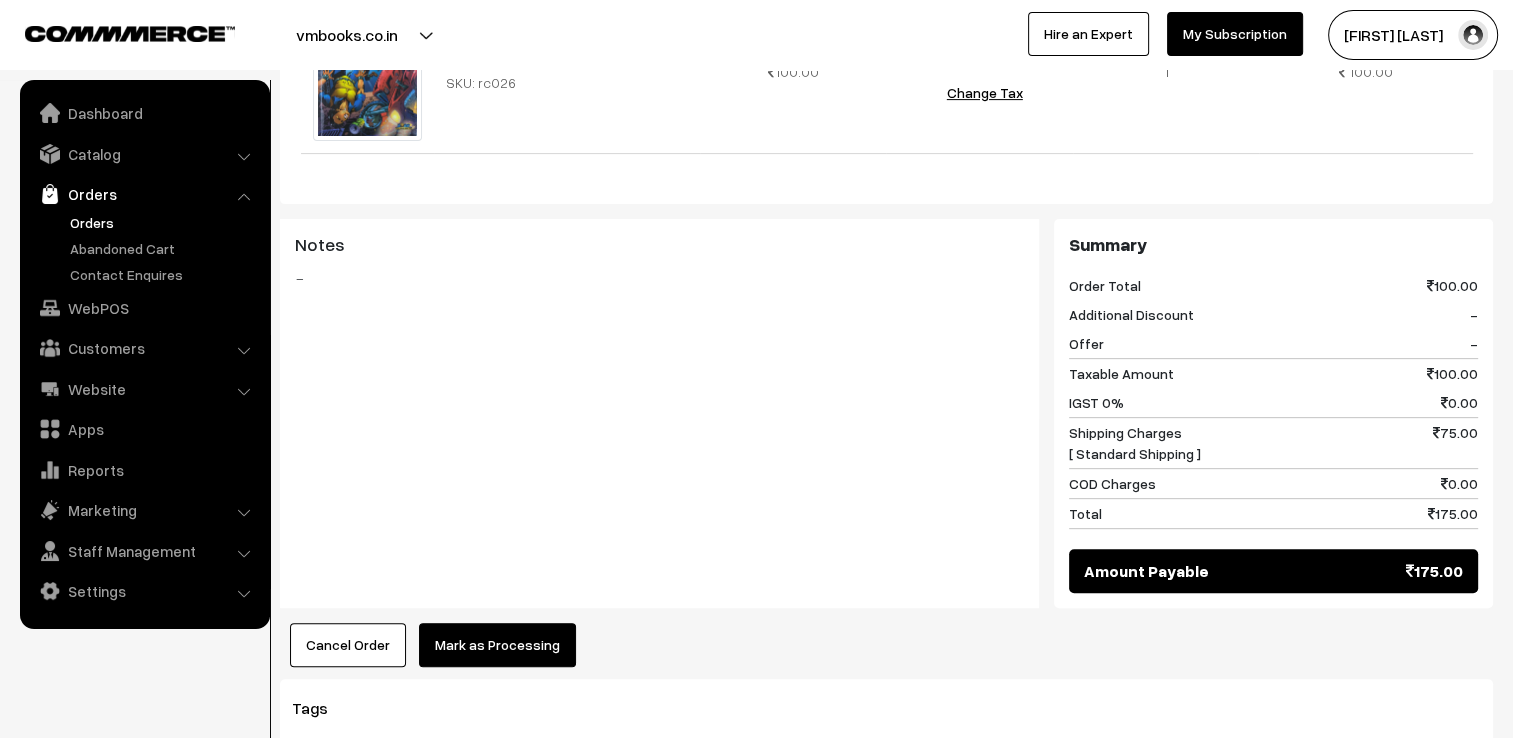 click on "Cancel Order" at bounding box center (348, 645) 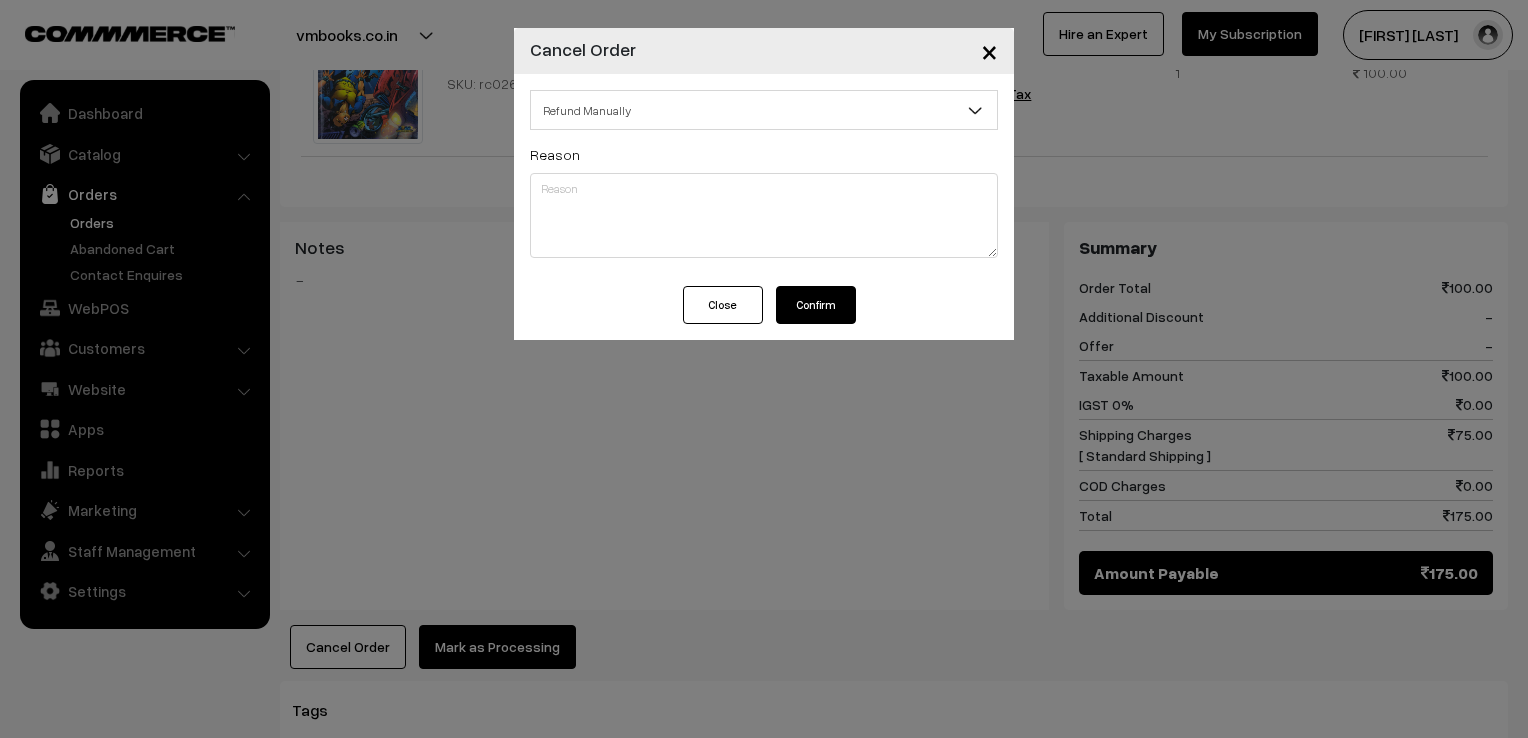 click on "Confirm" at bounding box center (816, 305) 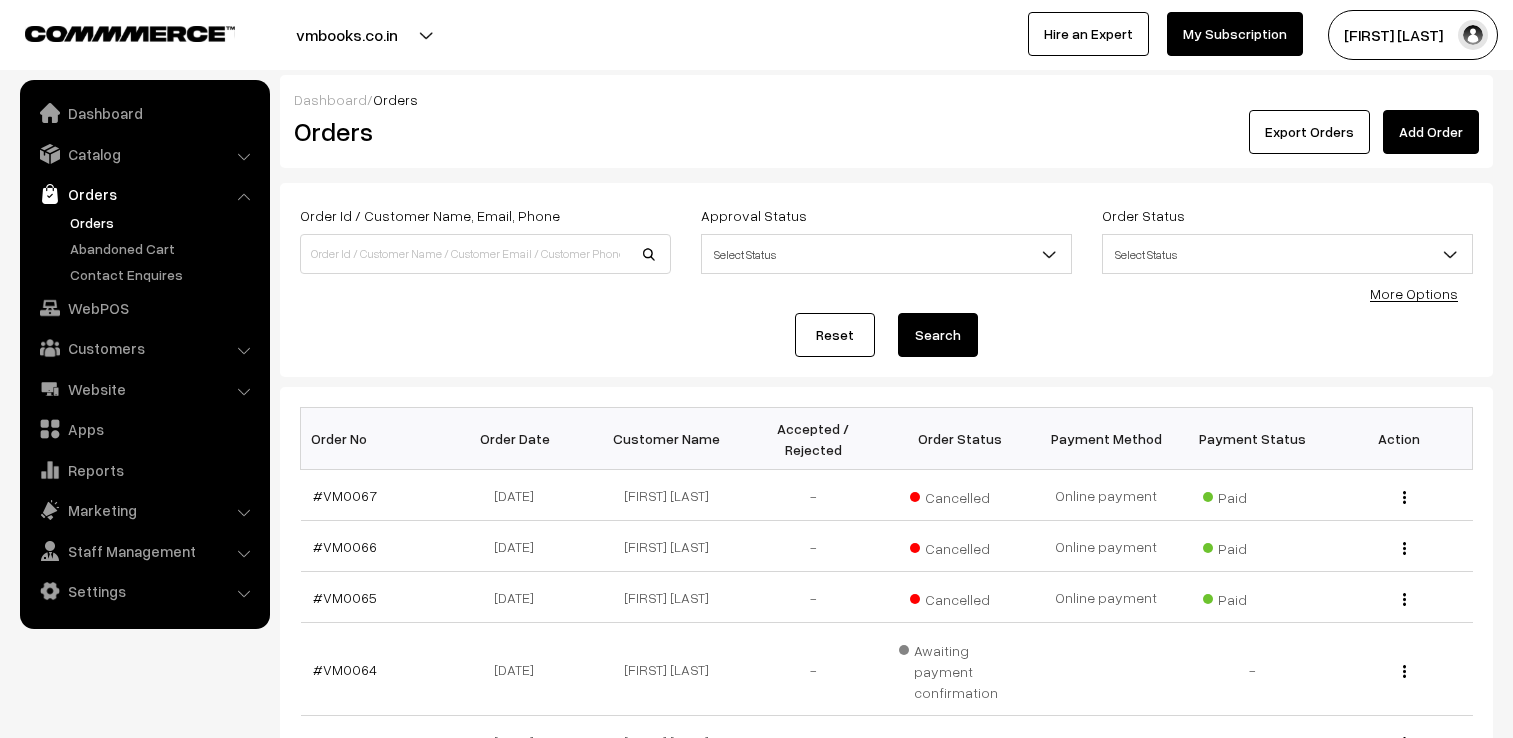 scroll, scrollTop: 0, scrollLeft: 0, axis: both 